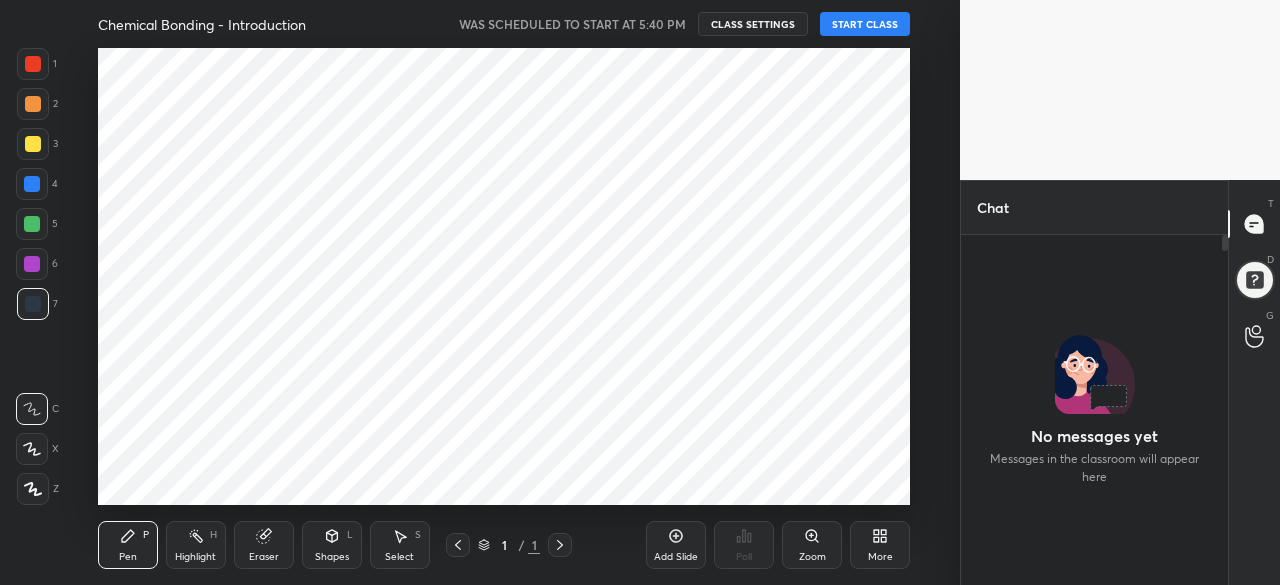 scroll, scrollTop: 0, scrollLeft: 0, axis: both 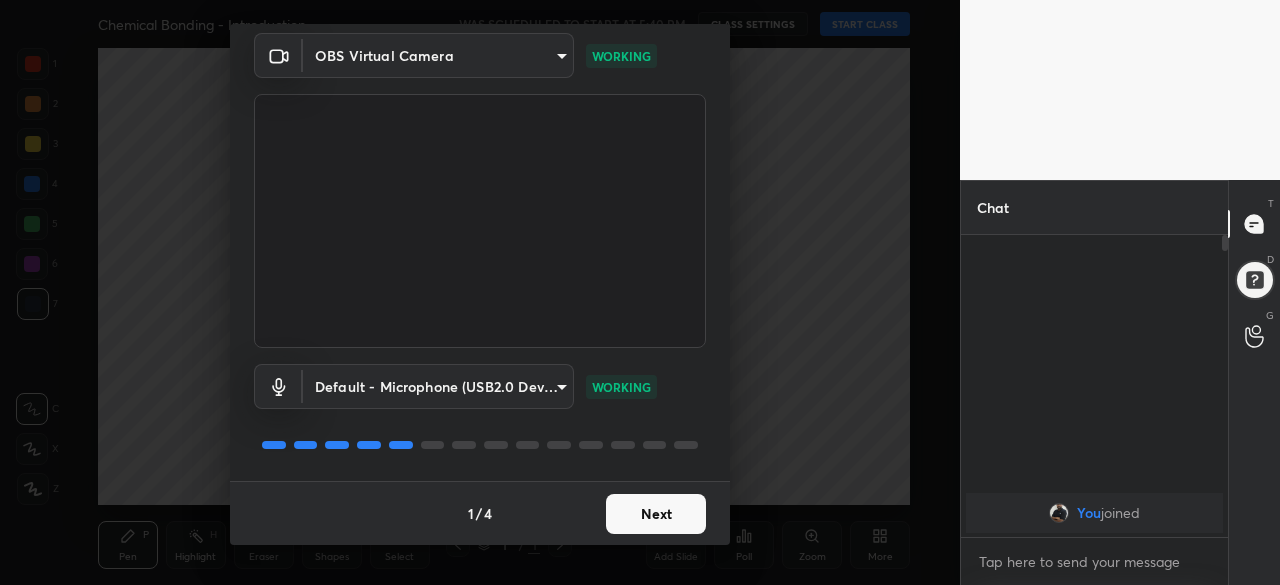 click on "Next" at bounding box center [656, 514] 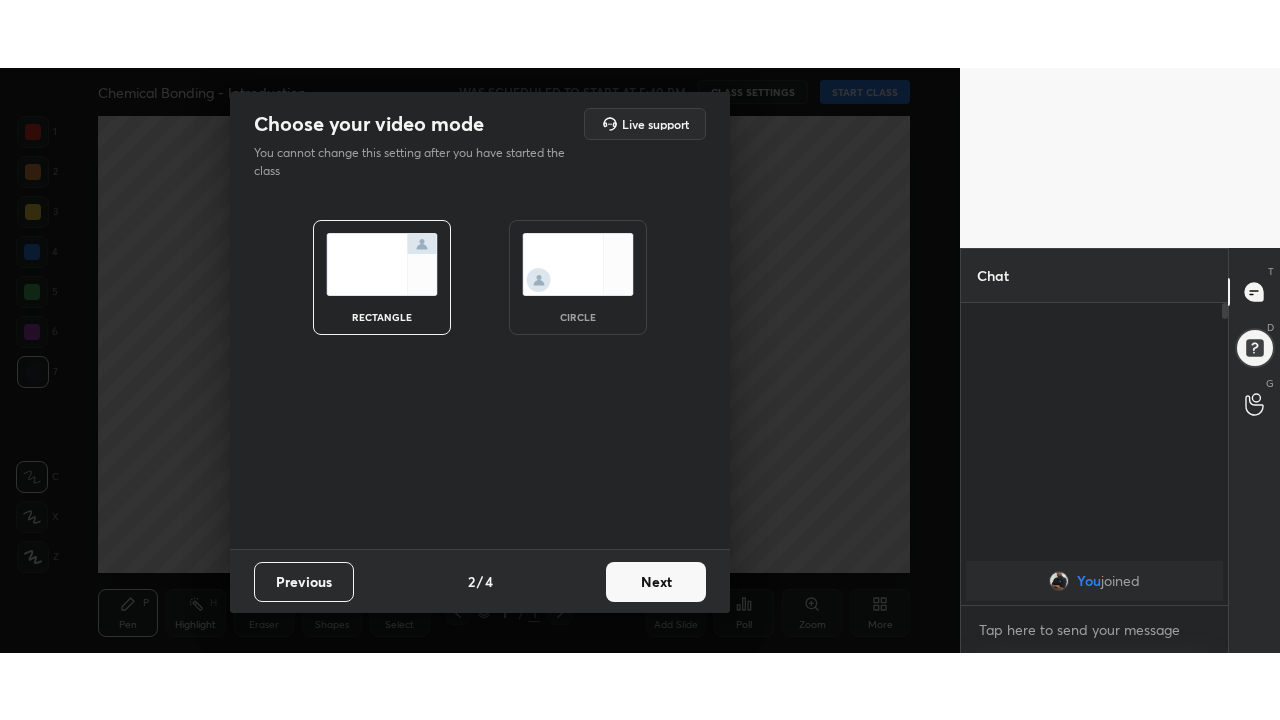scroll, scrollTop: 0, scrollLeft: 0, axis: both 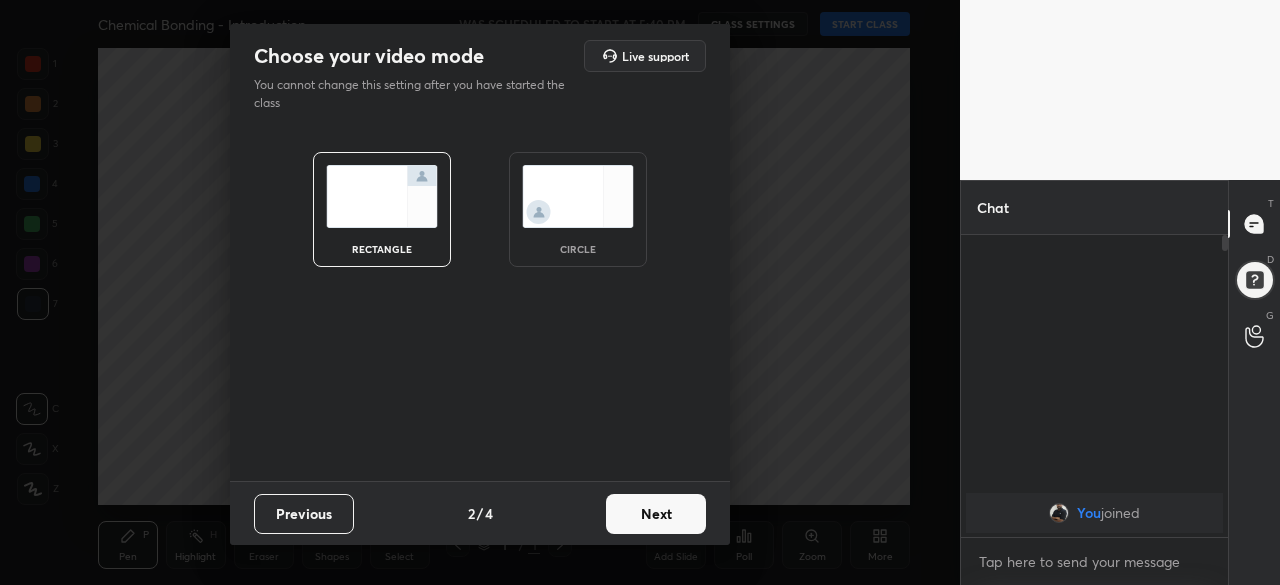 click on "Next" at bounding box center [656, 514] 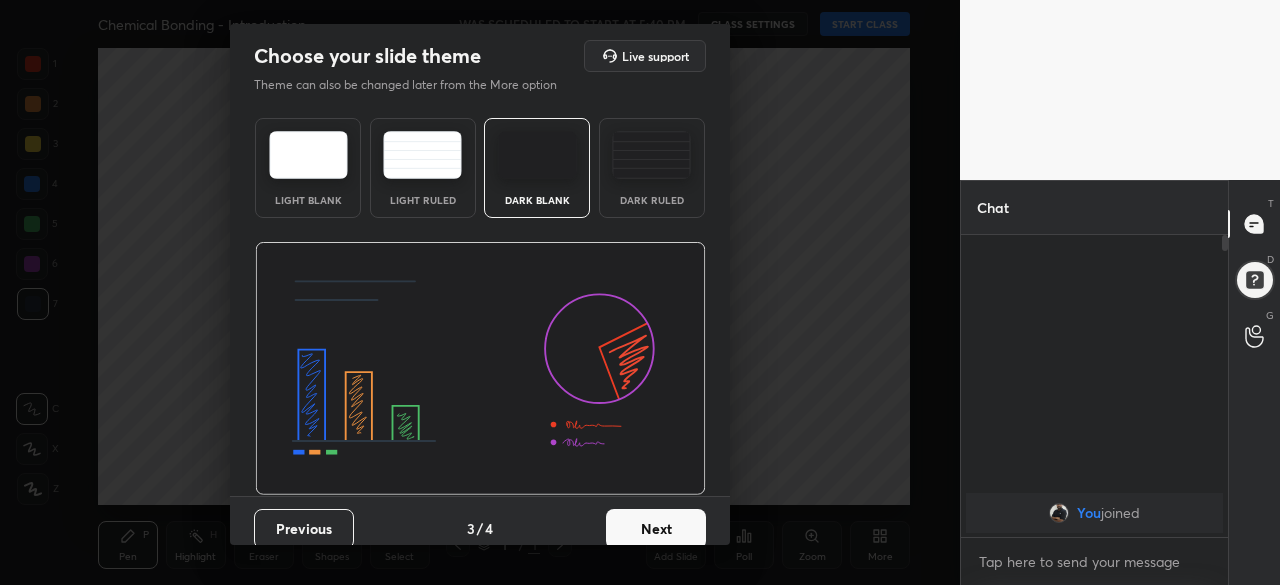 click on "Next" at bounding box center (656, 529) 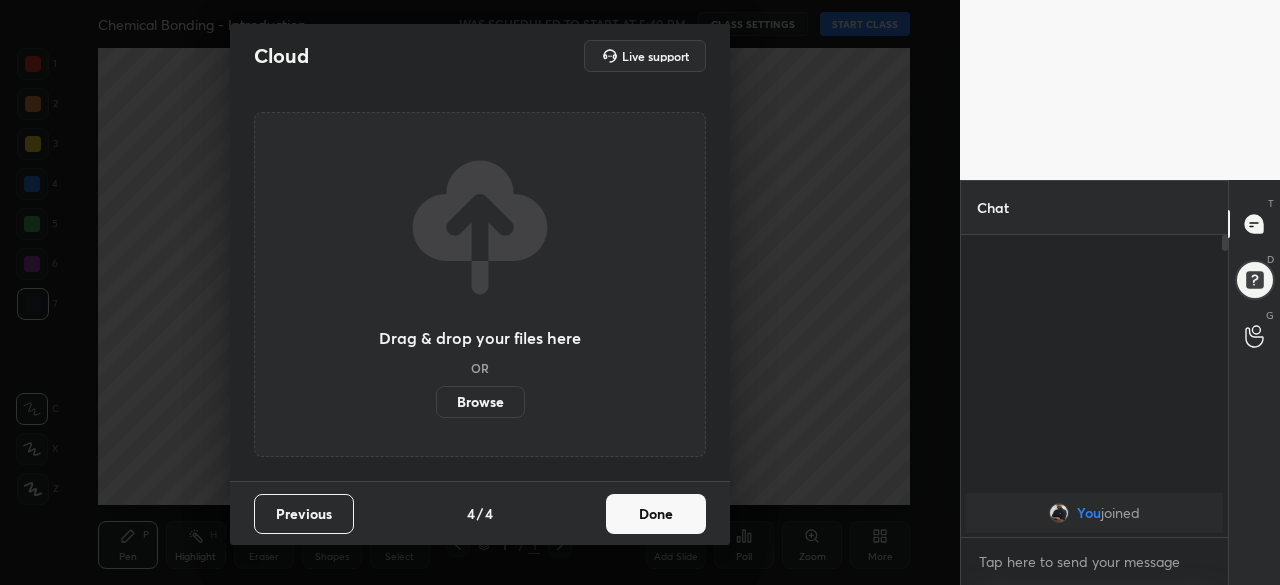 click on "Done" at bounding box center (656, 514) 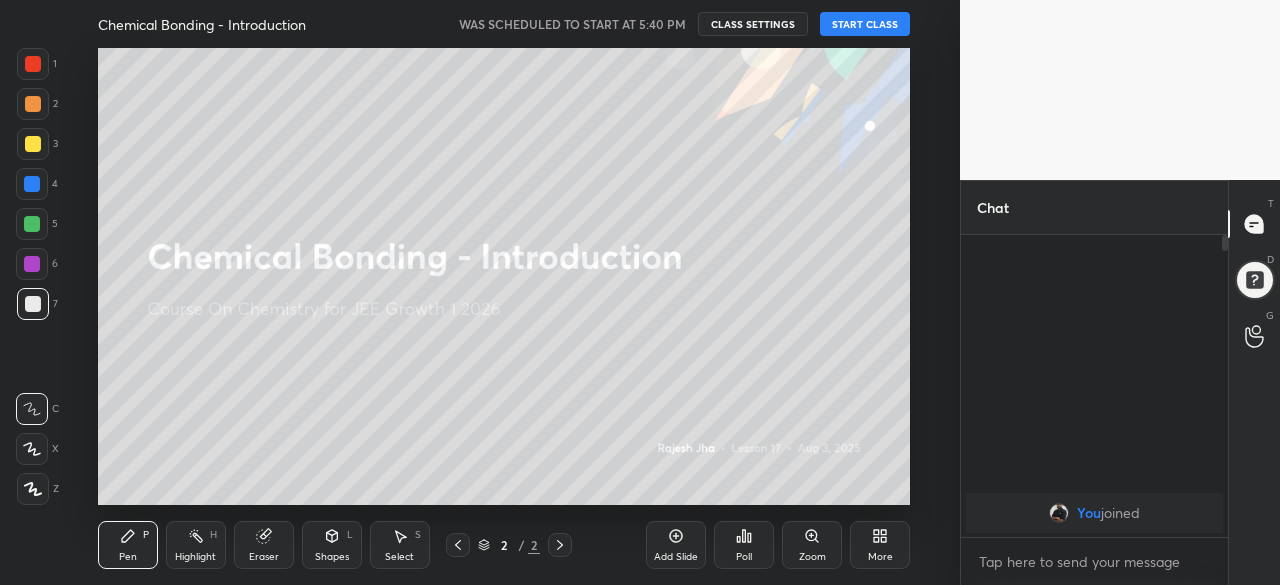 click on "START CLASS" at bounding box center (865, 24) 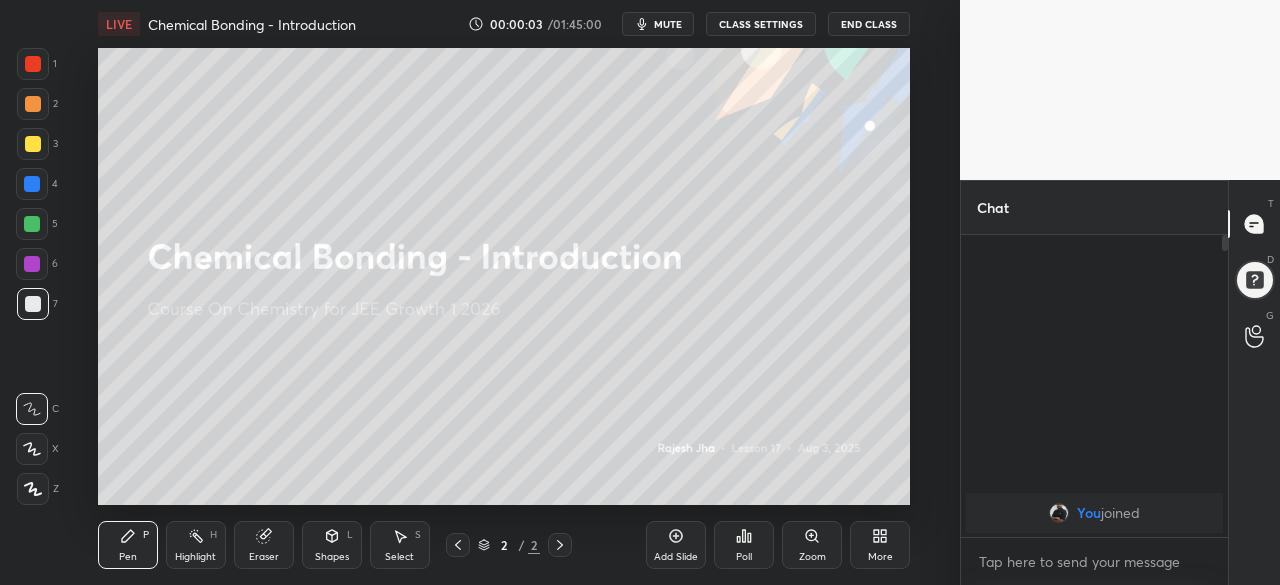 click 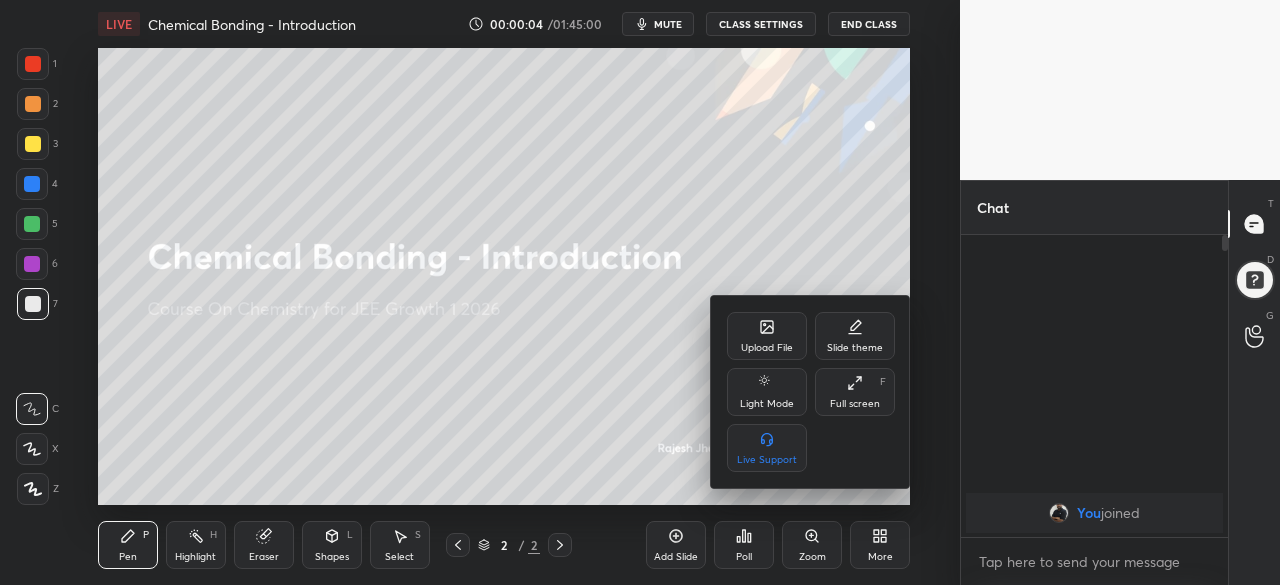 click on "Full screen" at bounding box center [855, 404] 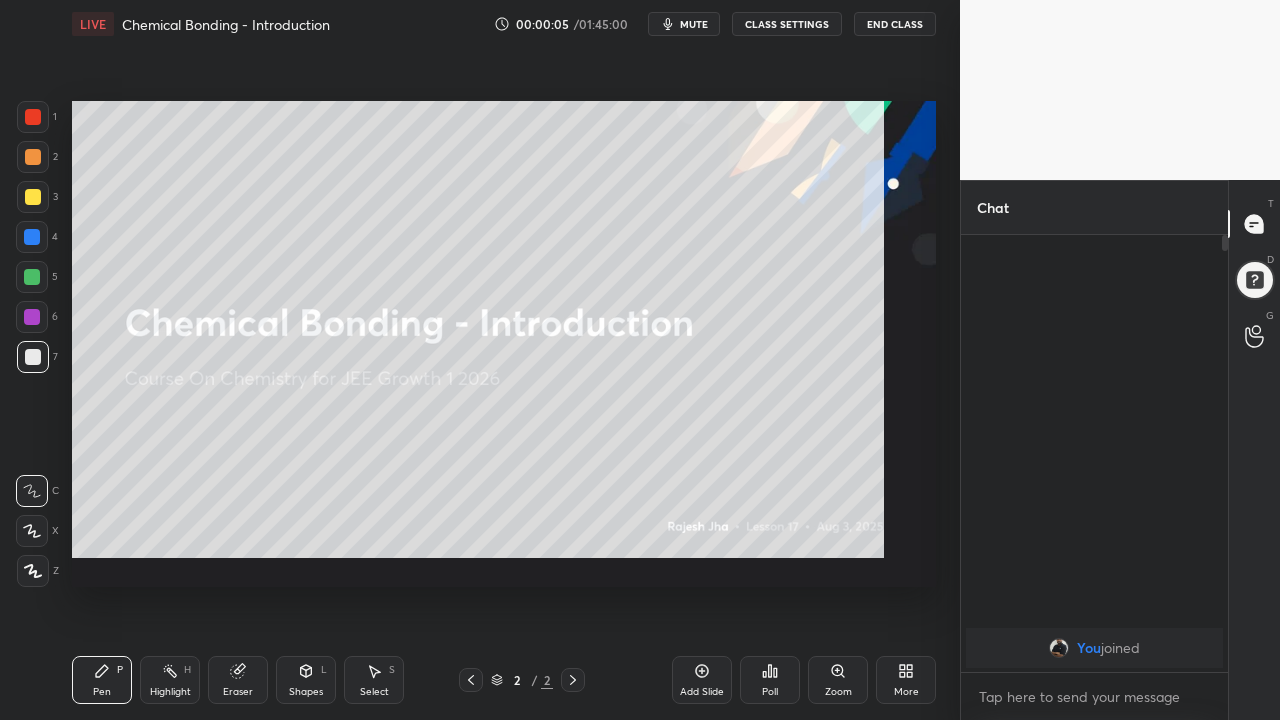 scroll, scrollTop: 99408, scrollLeft: 99120, axis: both 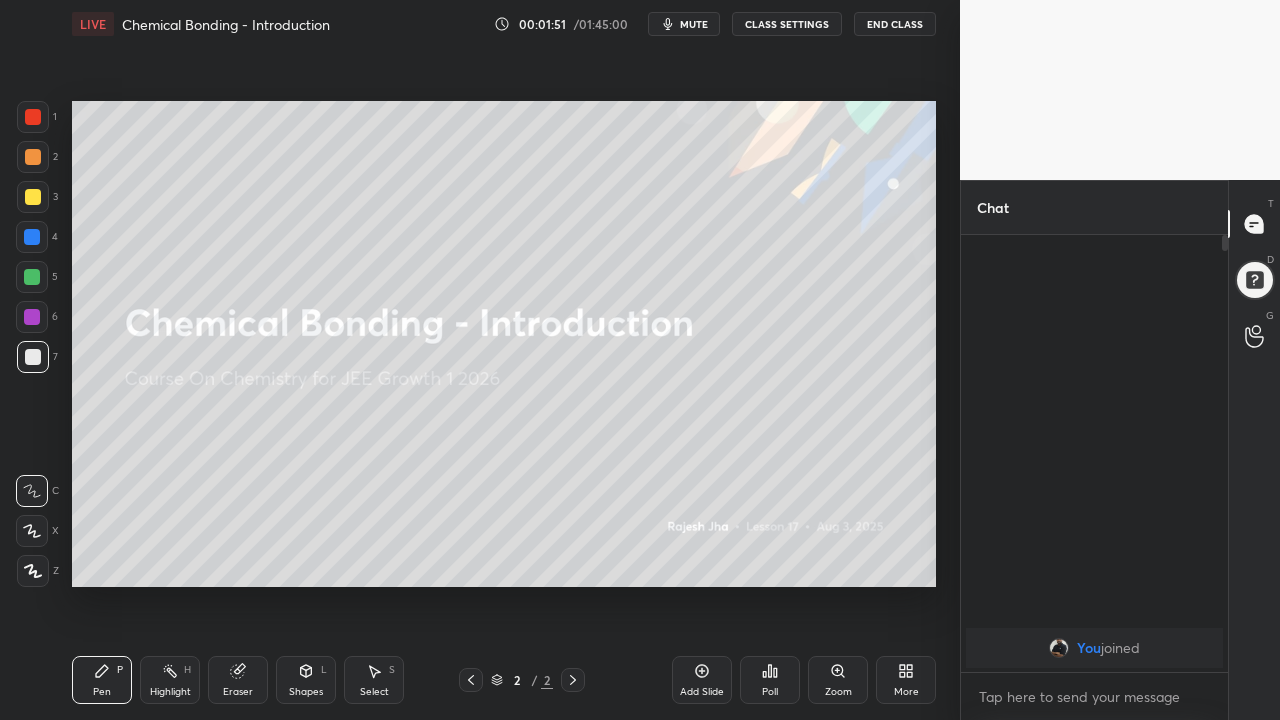 click 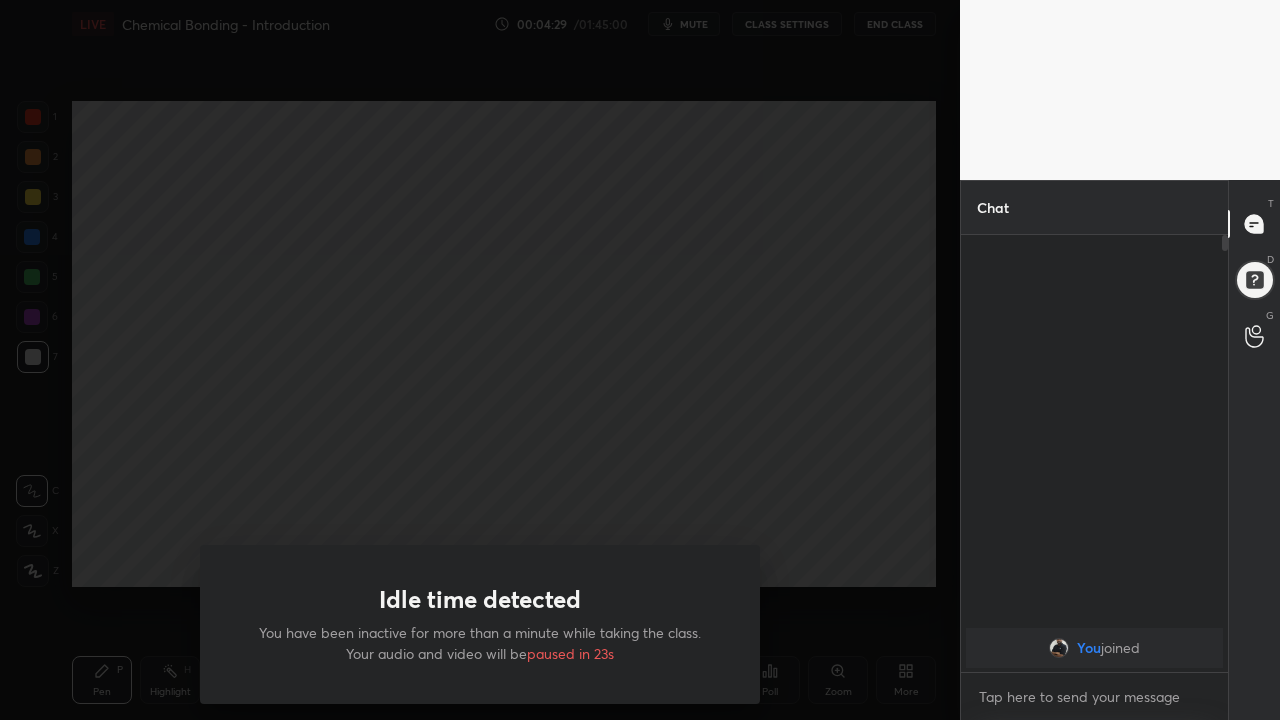 click on "Idle time detected You have been inactive for more than a minute while taking the class. Your audio and video will be  paused in 23s" at bounding box center [480, 360] 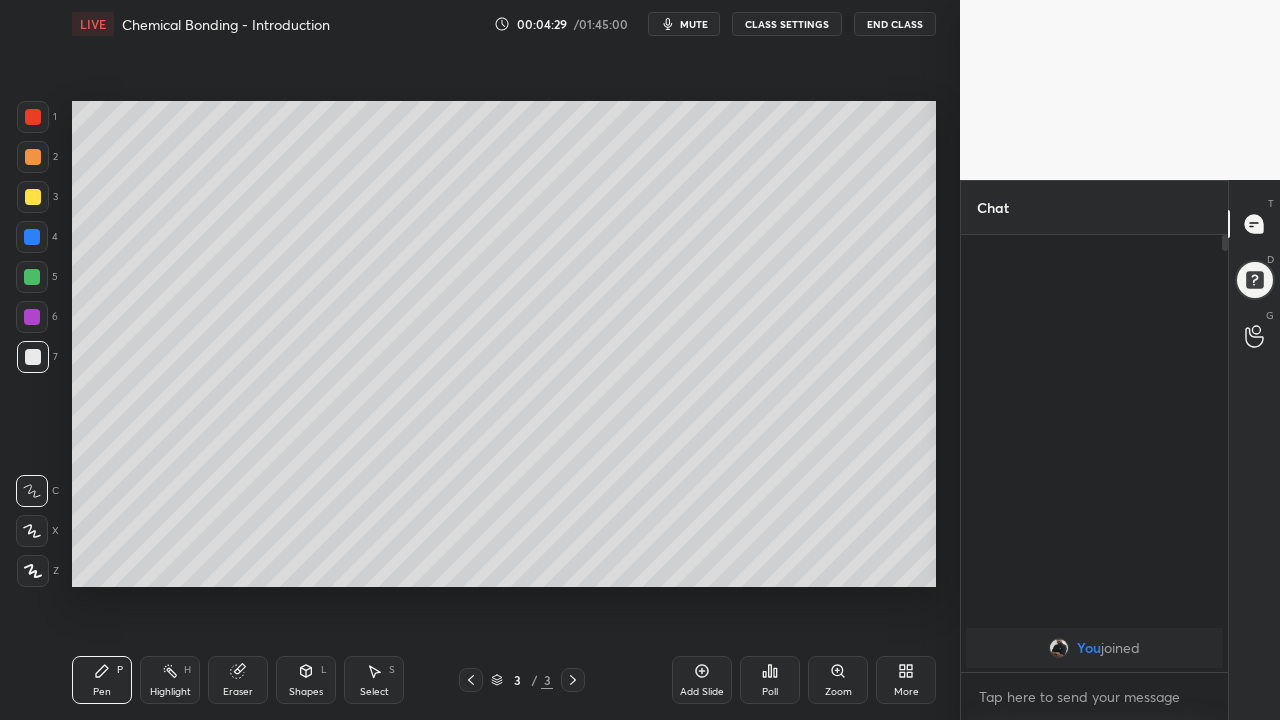 click on "Idle time detected You have been inactive for more than a minute while taking the class. Your audio and video will be  paused in 23s" at bounding box center (480, 1080) 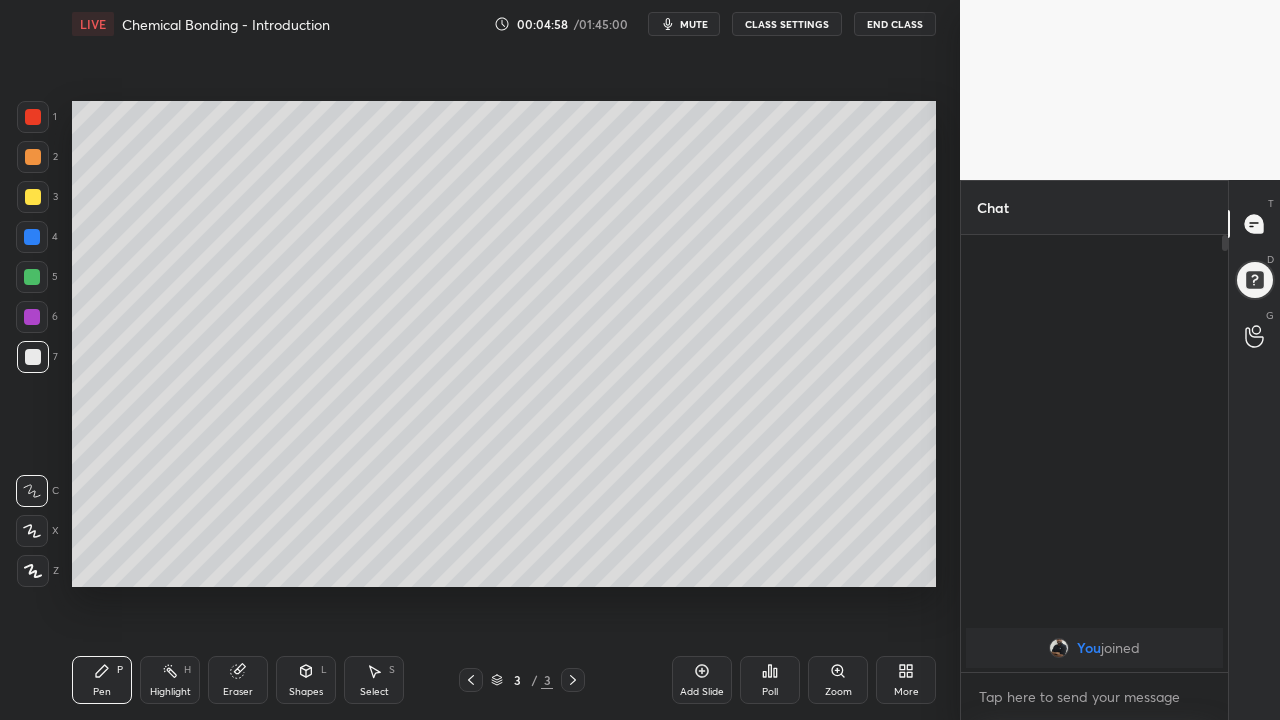 click 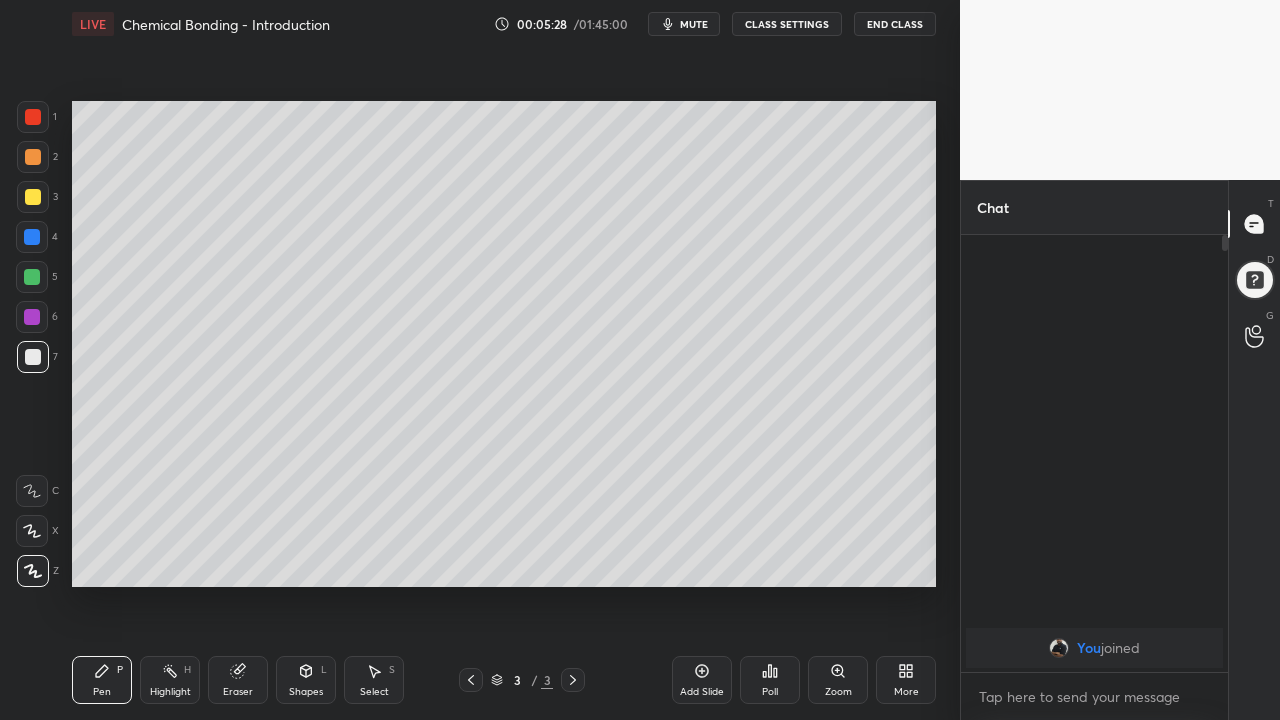 click on "Eraser" at bounding box center [238, 680] 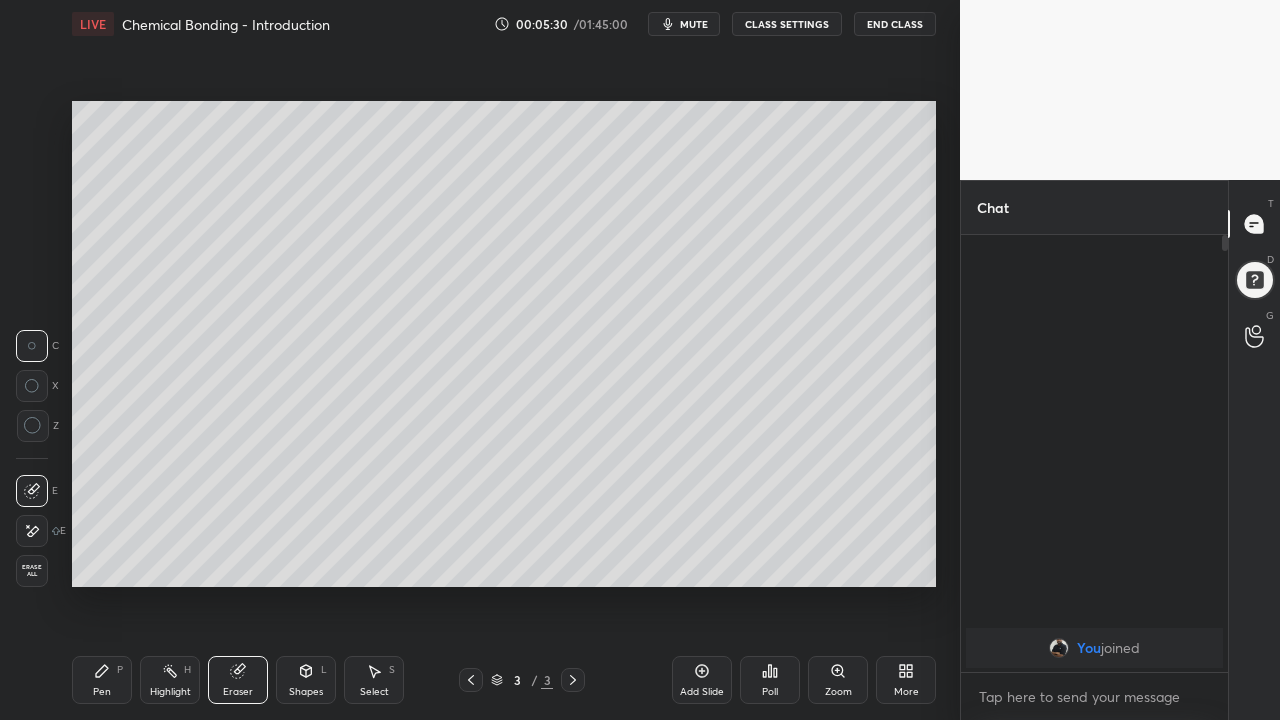 click on "Pen P" at bounding box center (102, 680) 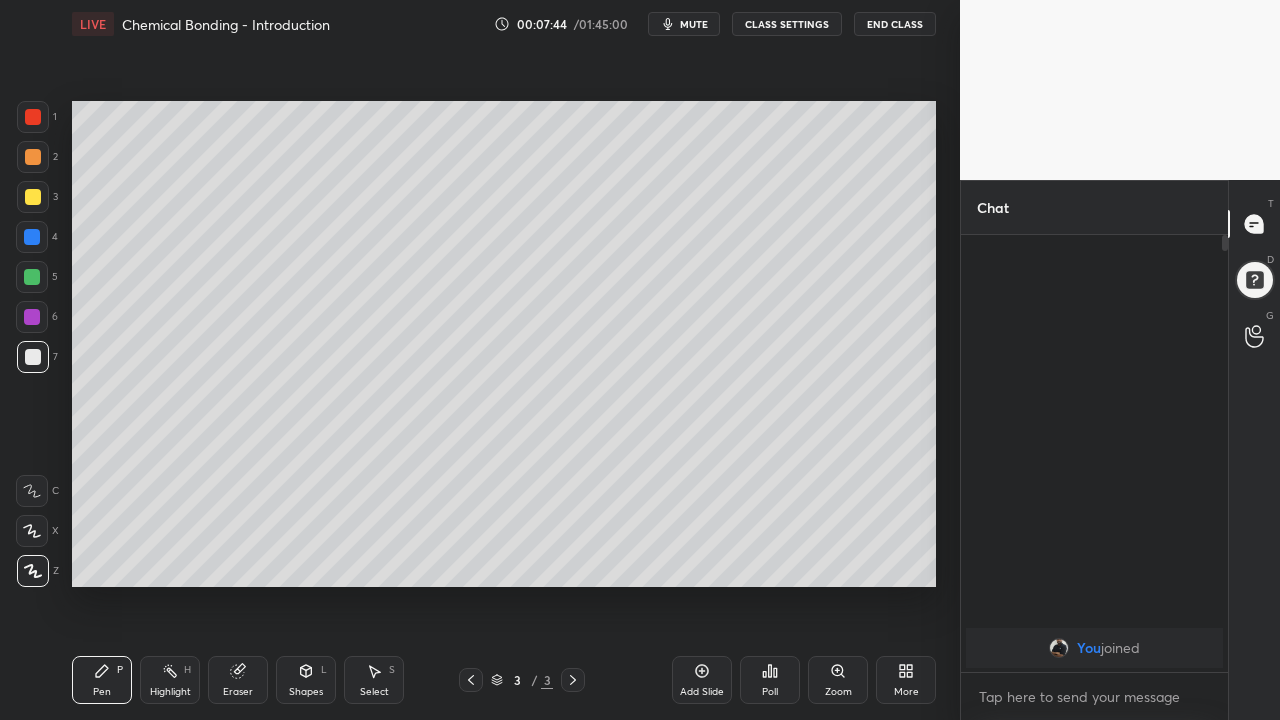 click 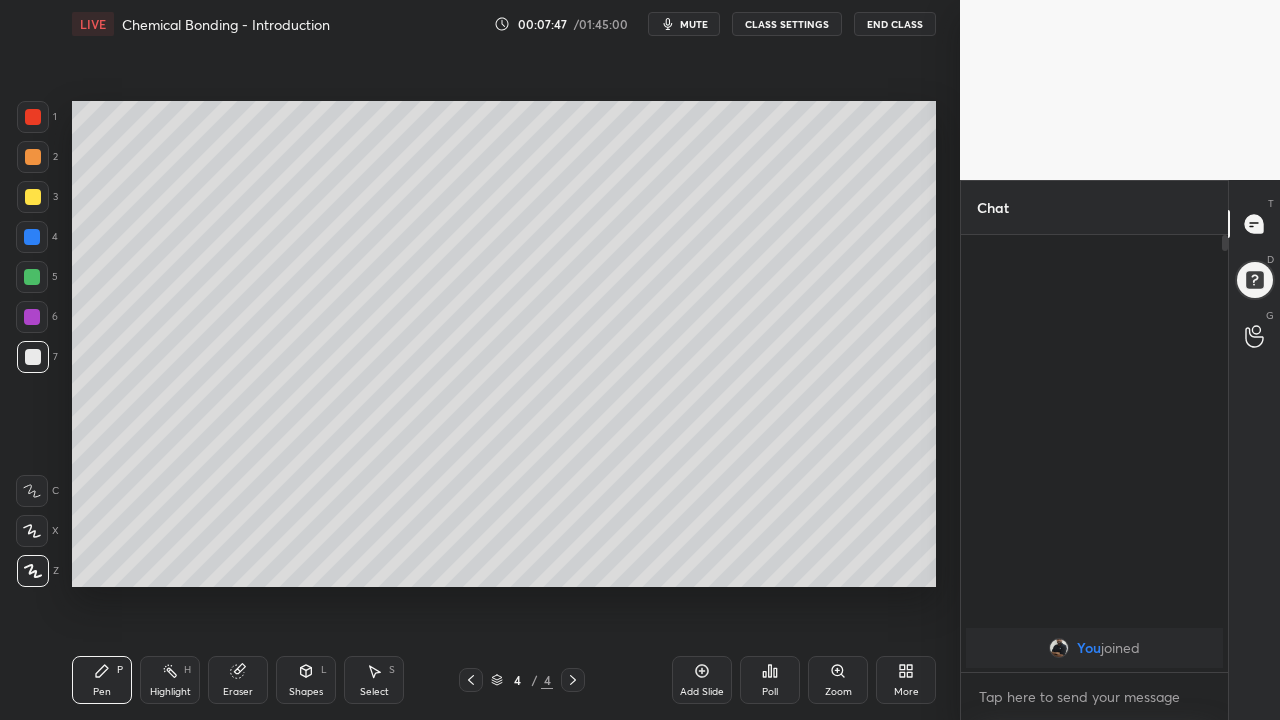 click 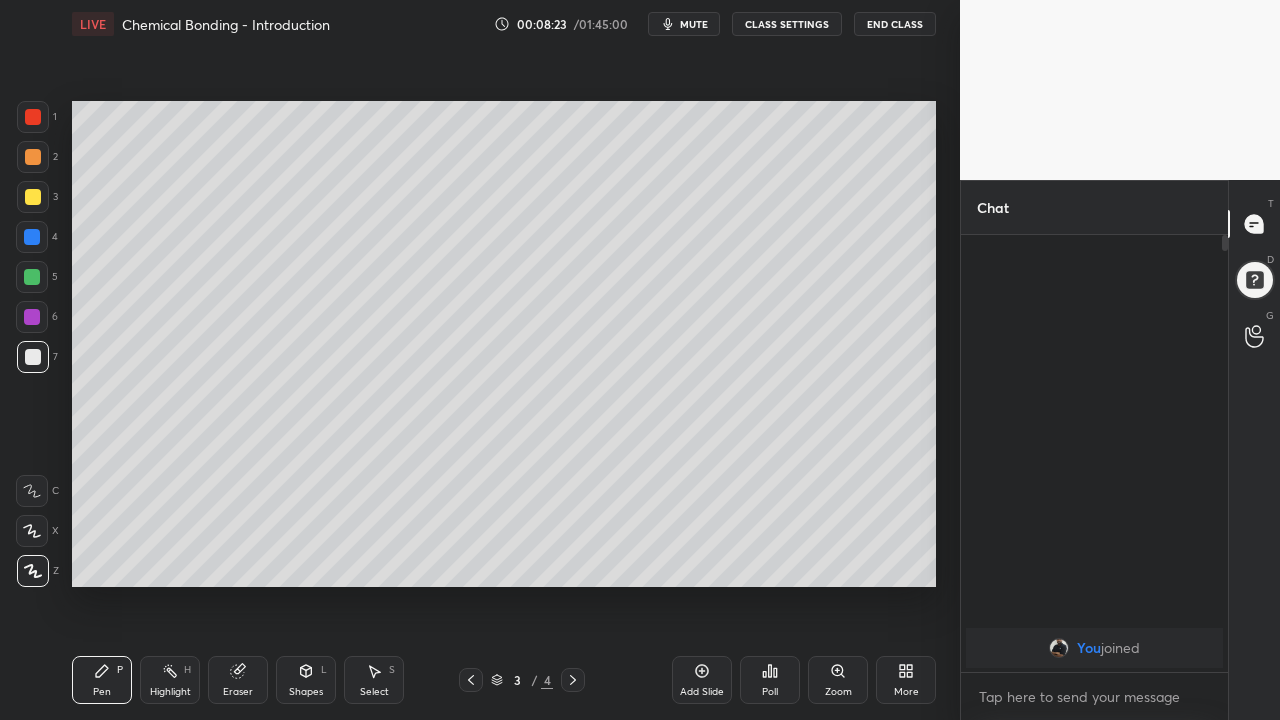 click 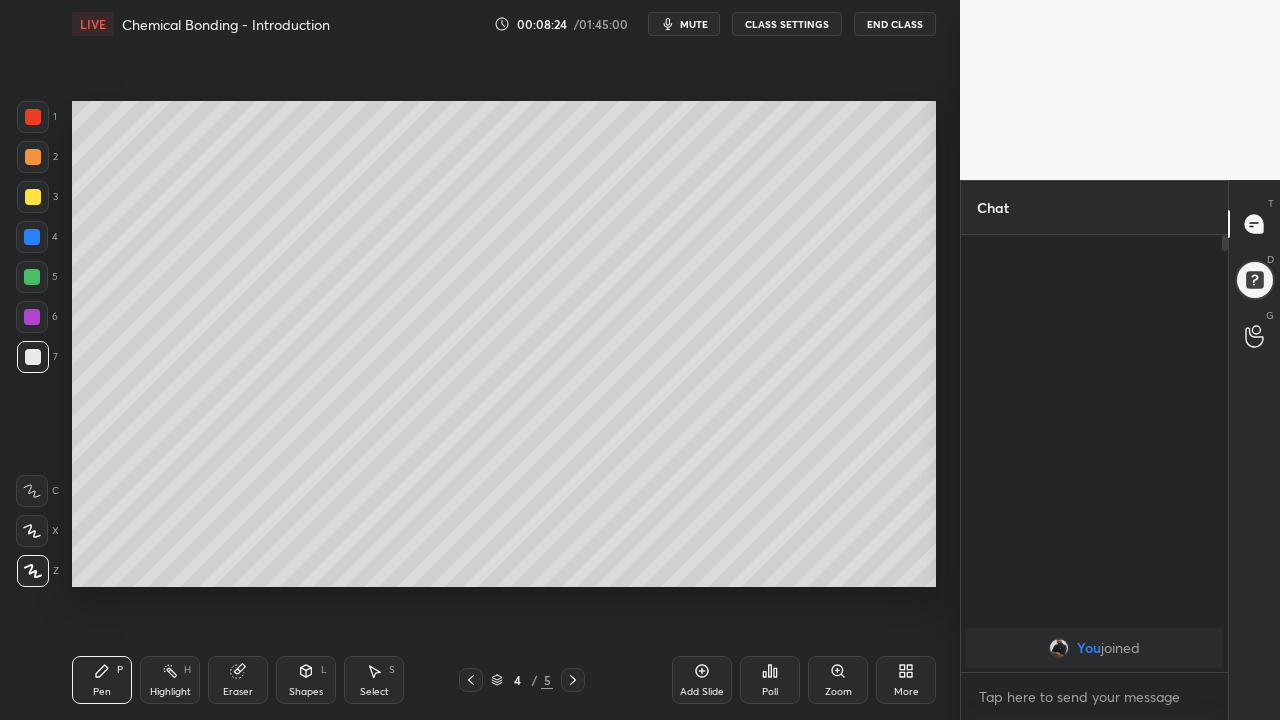 click 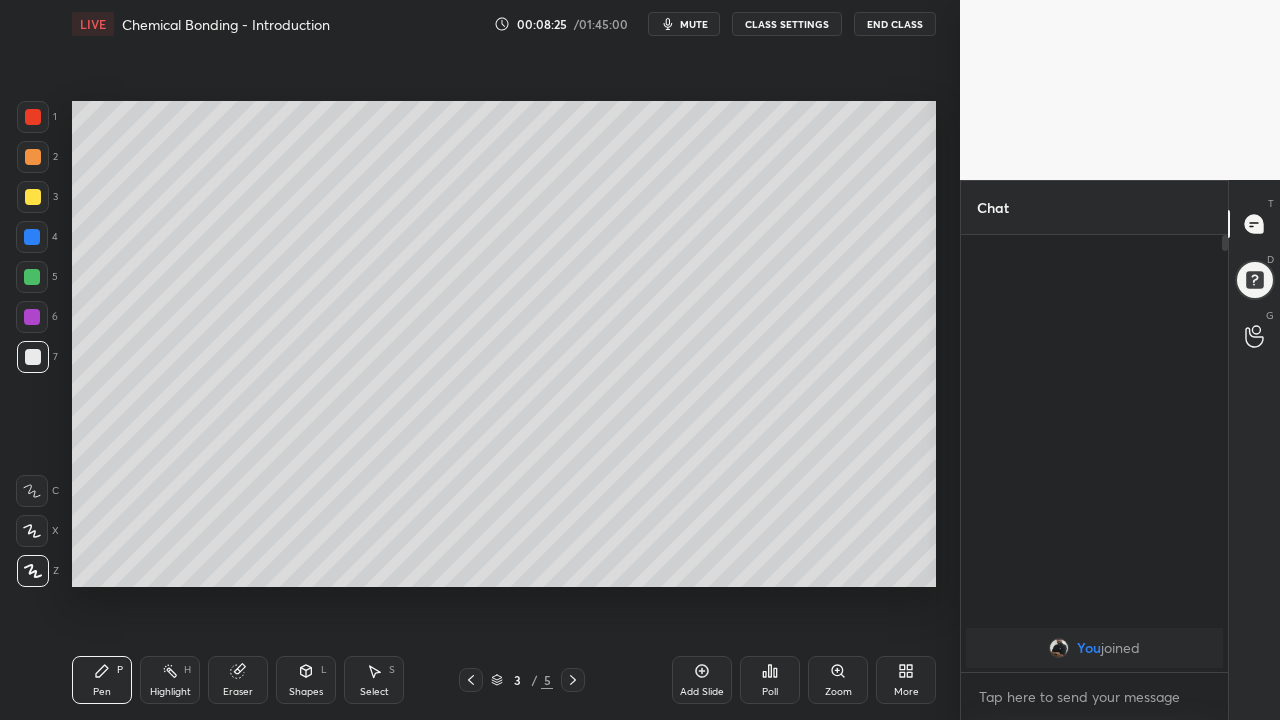 click 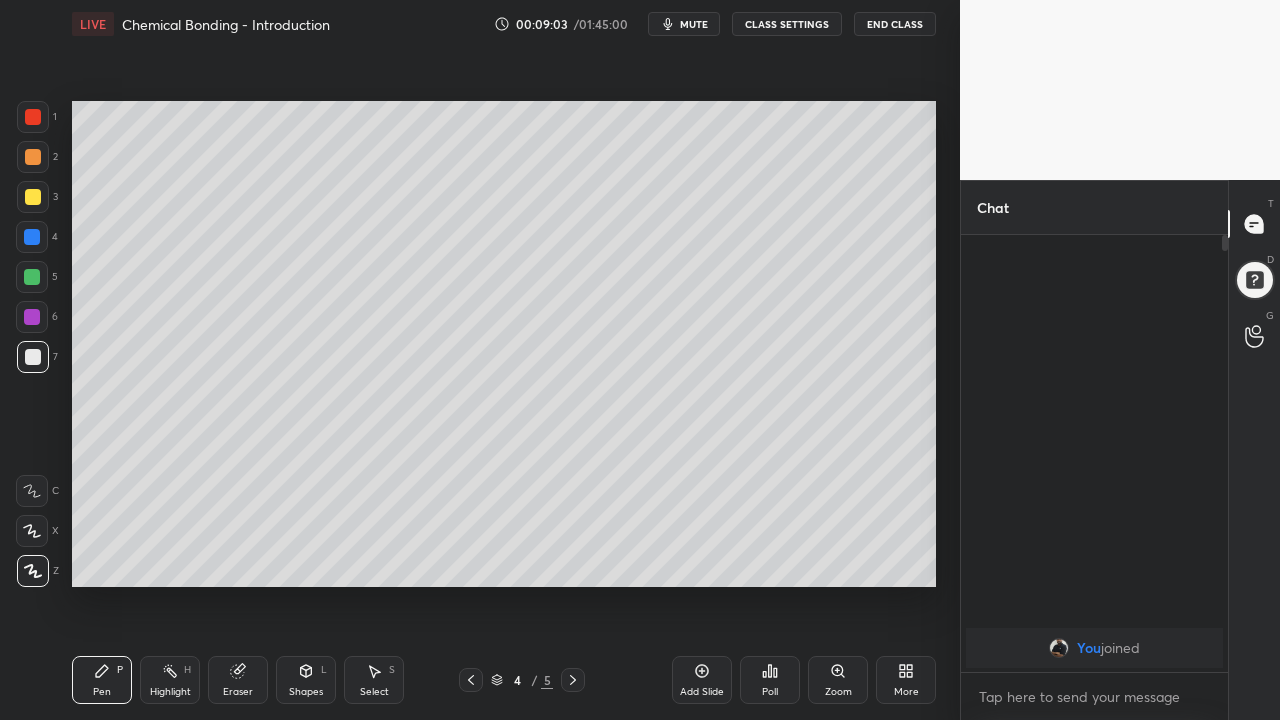 click at bounding box center [32, 317] 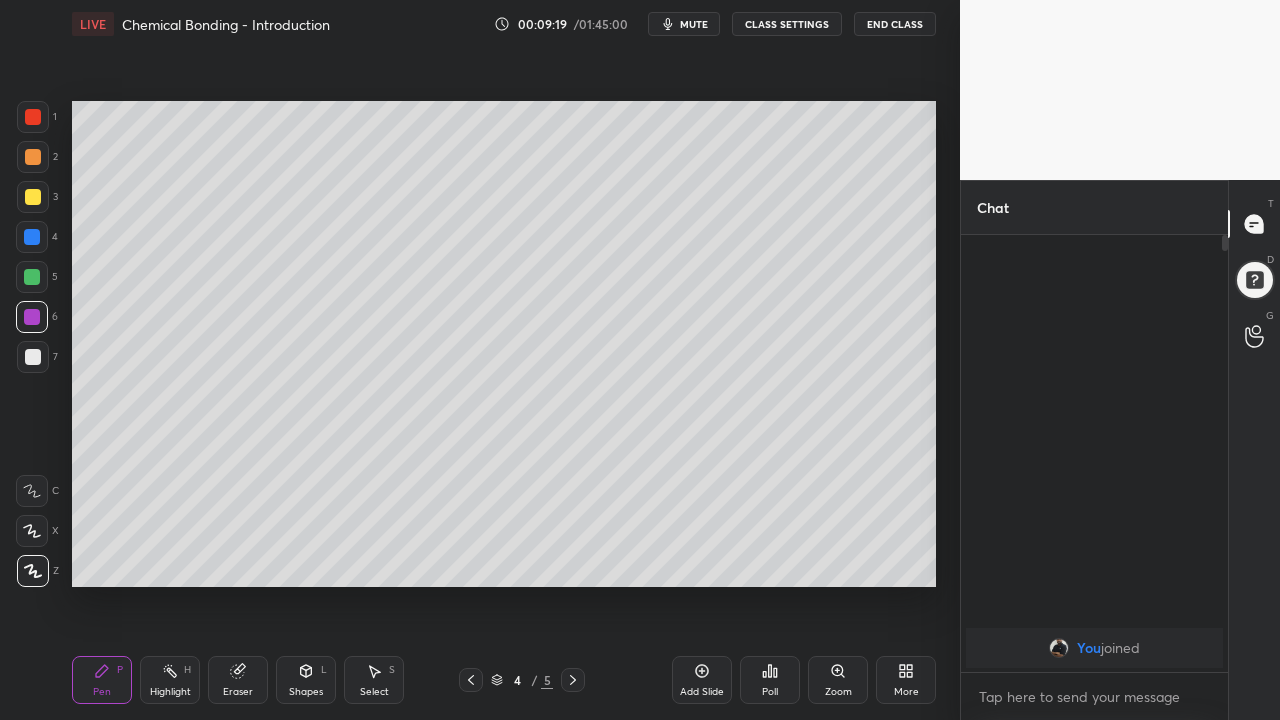 click at bounding box center (33, 357) 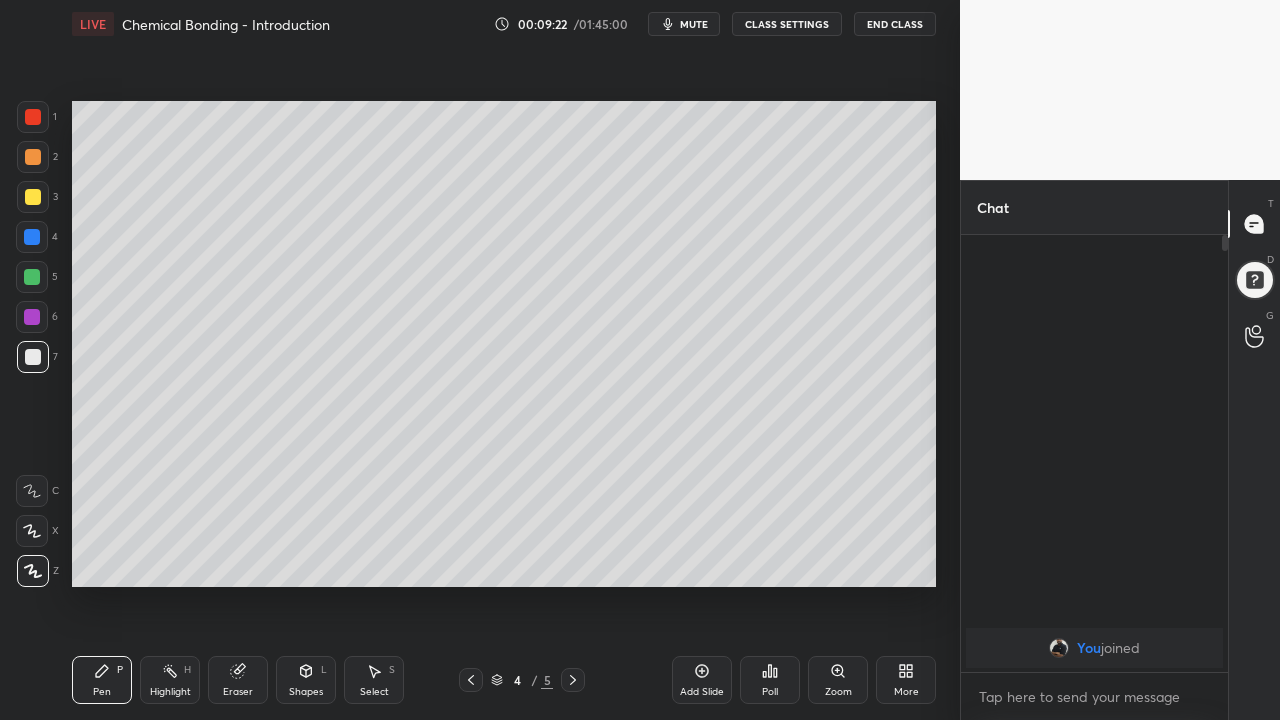 click on "Eraser" at bounding box center (238, 680) 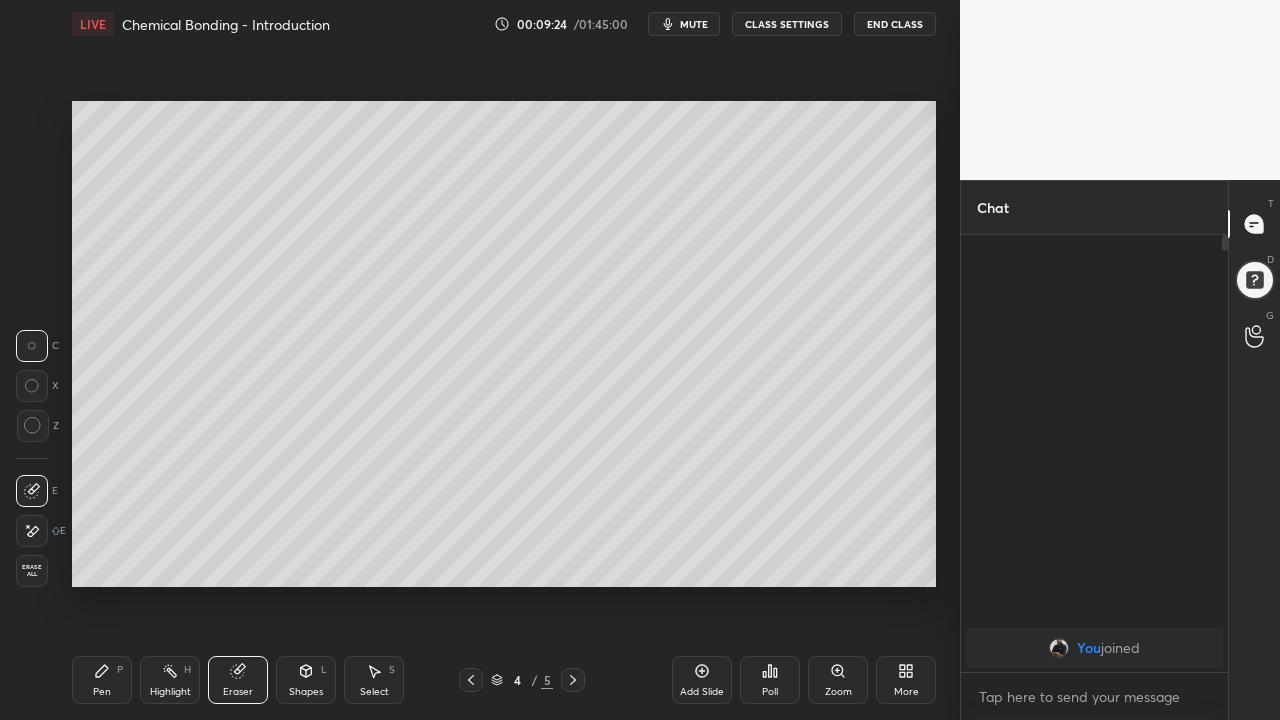 click 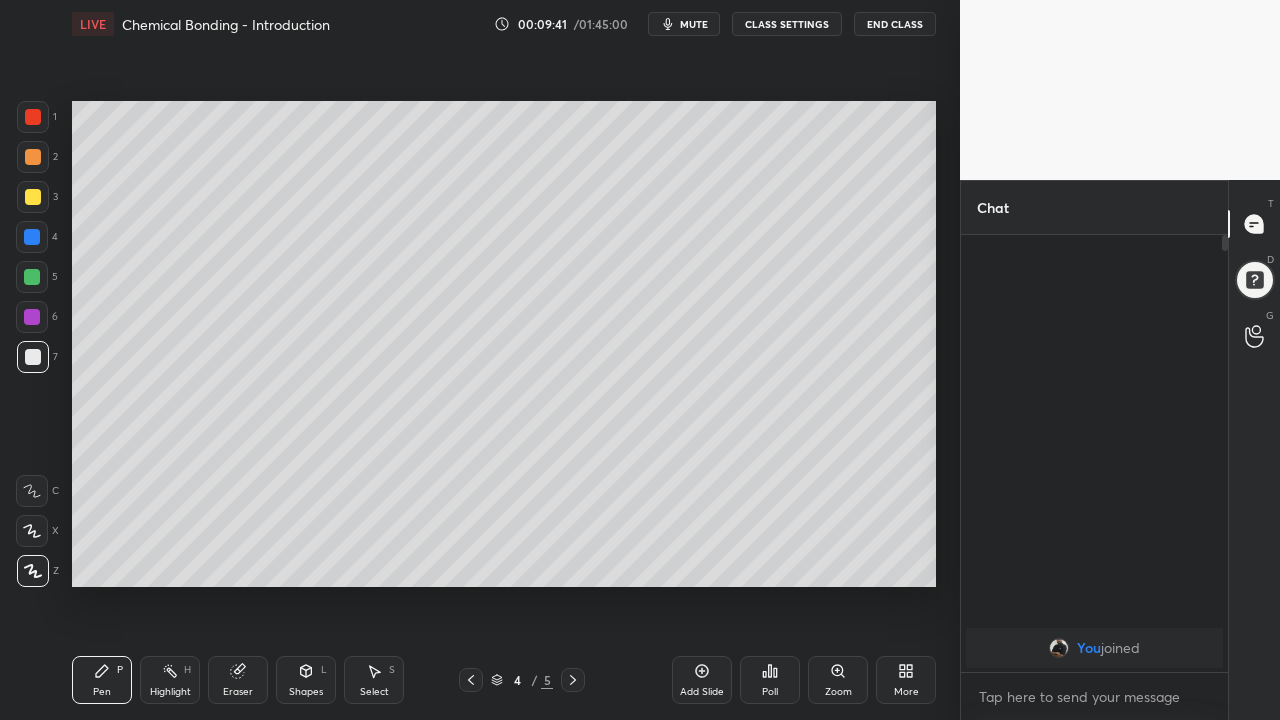 click at bounding box center [33, 197] 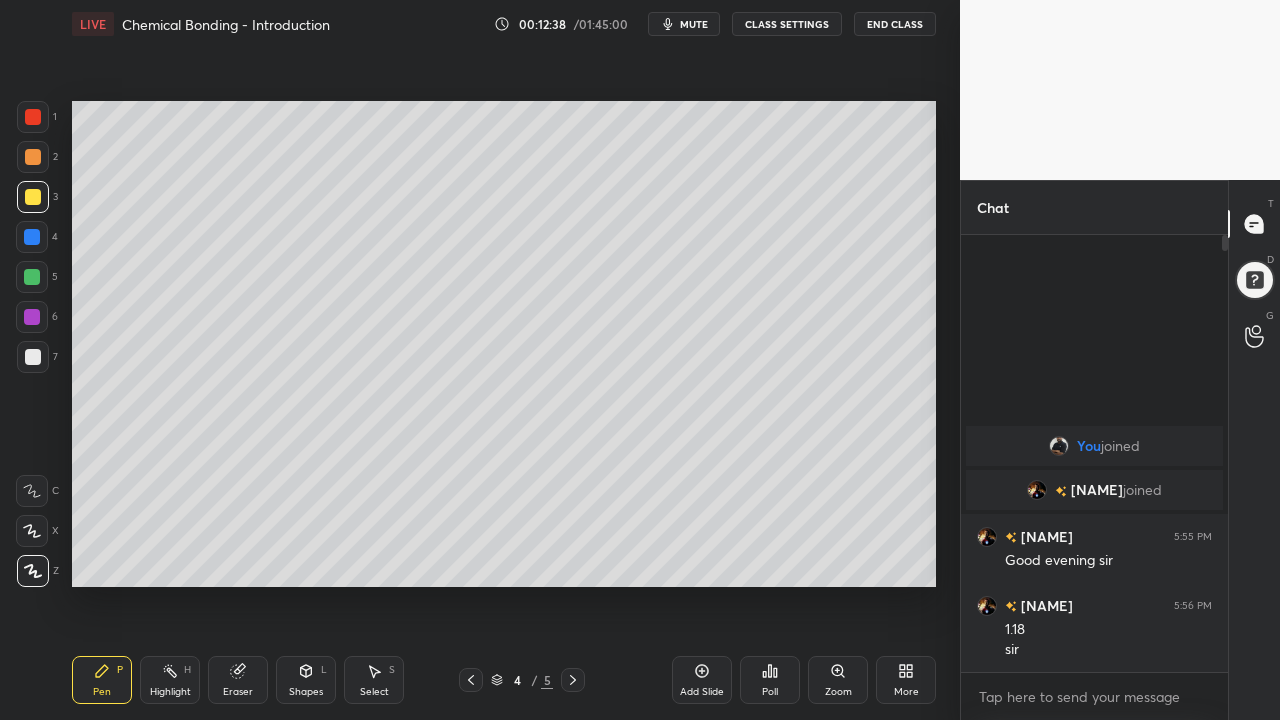 click 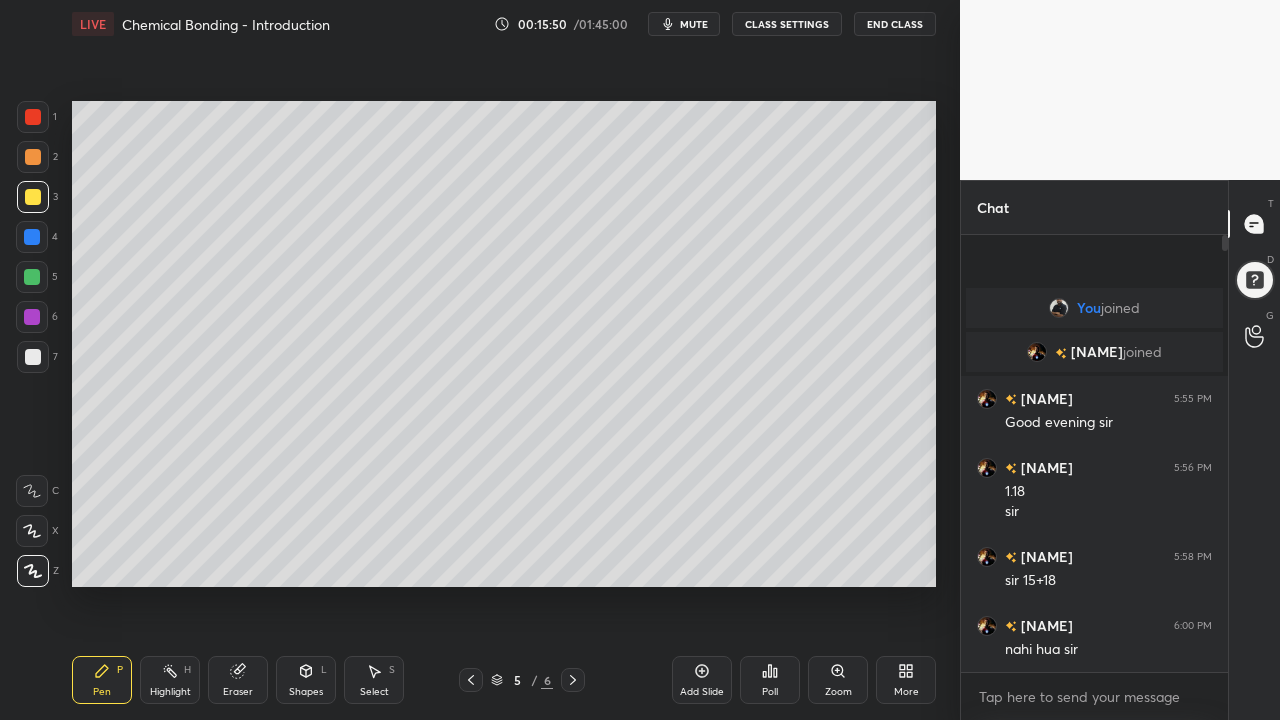 click at bounding box center [33, 357] 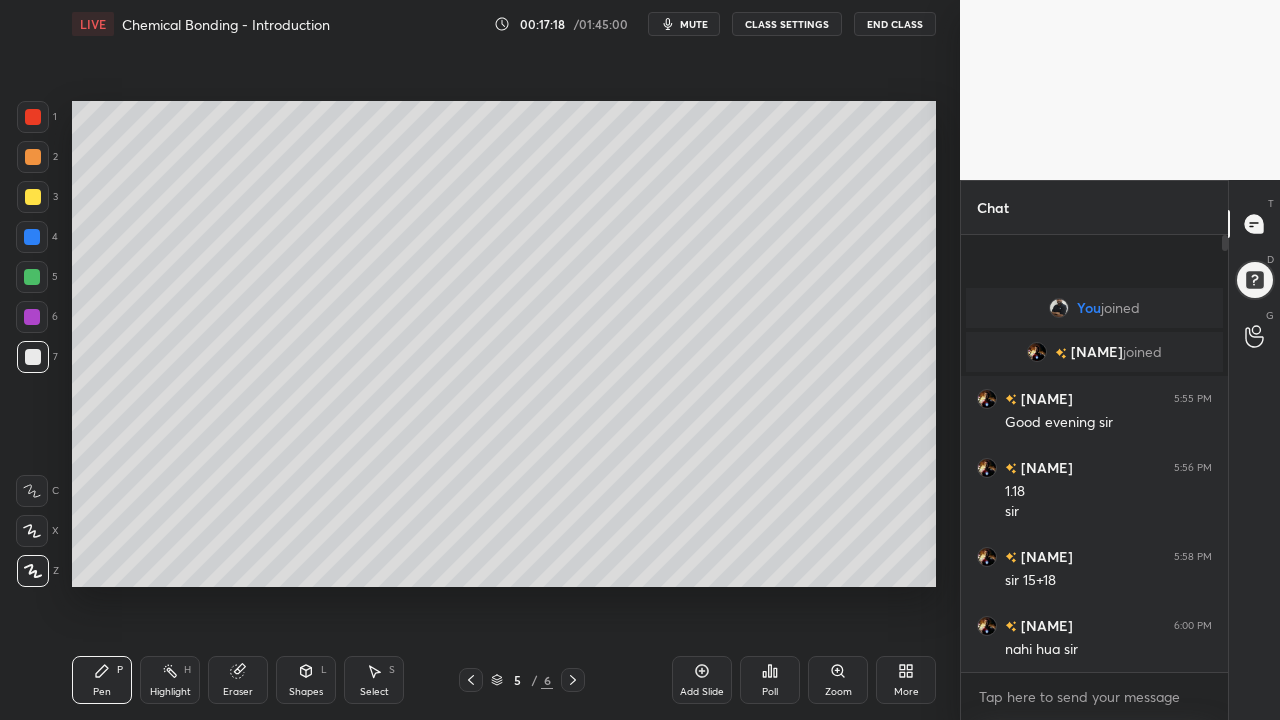 click 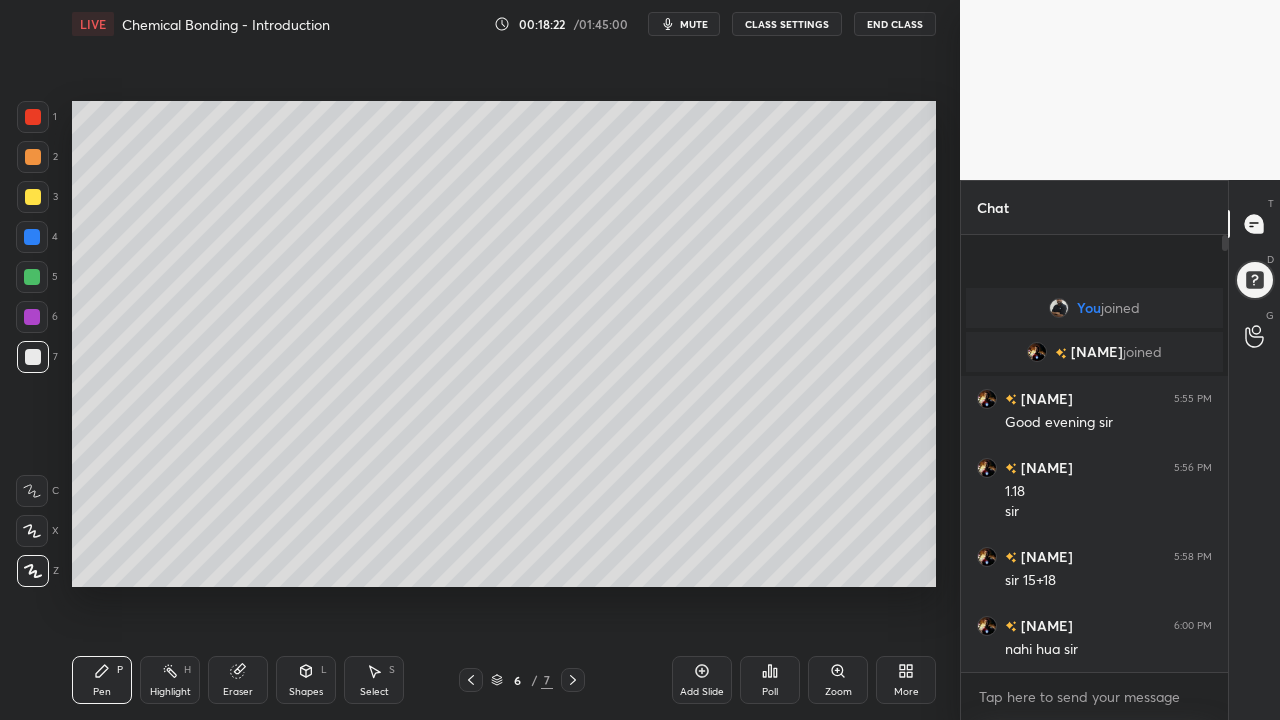 click on "Add Slide" at bounding box center [702, 680] 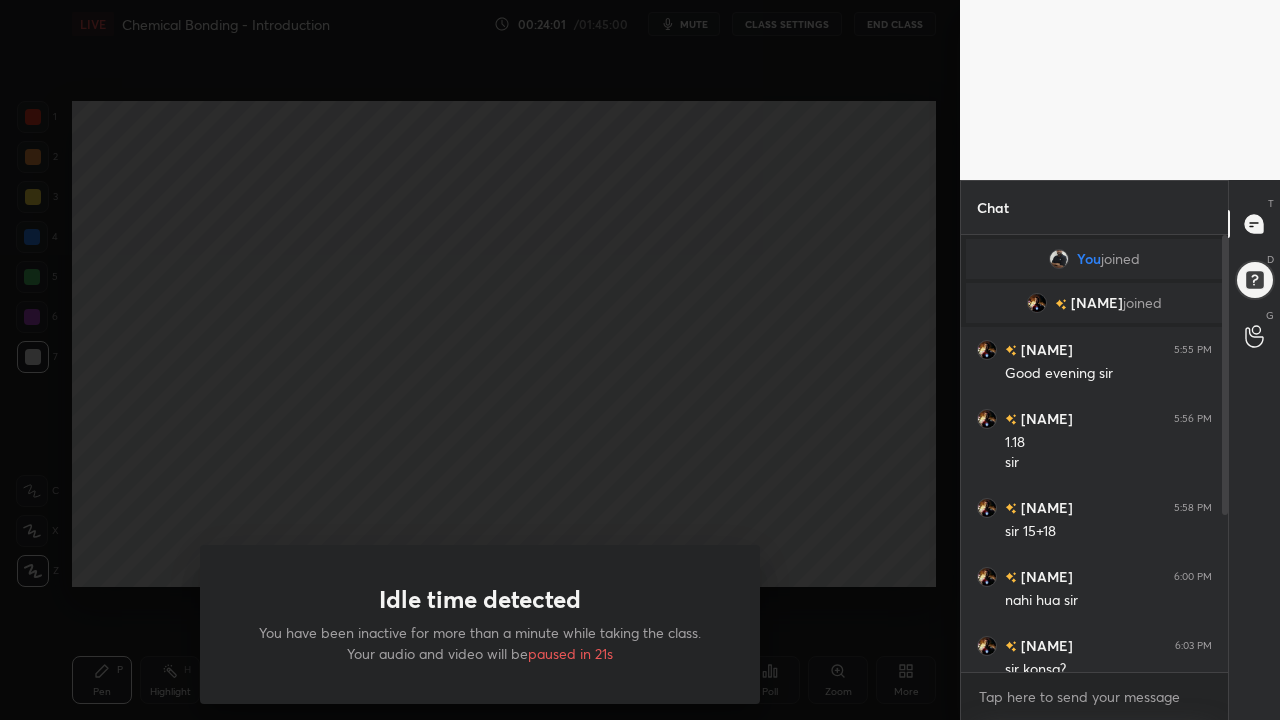 click on "Idle time detected You have been inactive for more than a minute while taking the class. Your audio and video will be  paused in 21s" at bounding box center (480, 360) 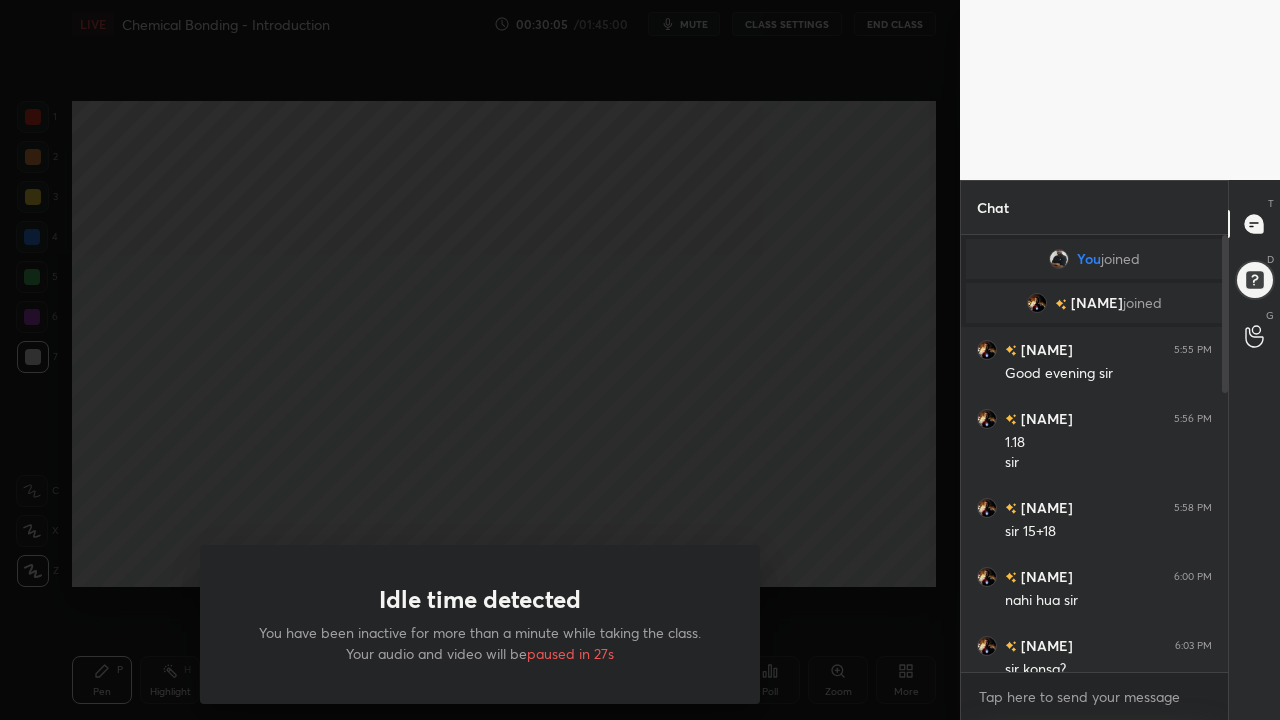 click on "Idle time detected You have been inactive for more than a minute while taking the class. Your audio and video will be  paused in 27s" at bounding box center [480, 360] 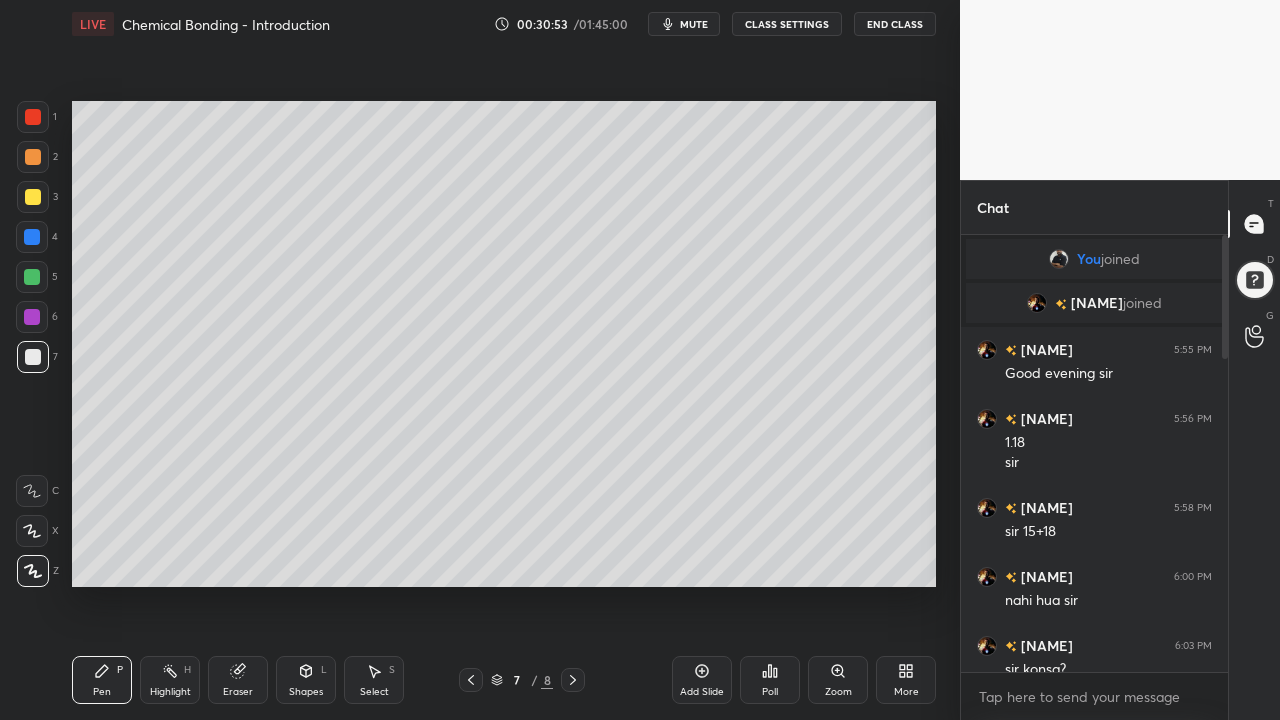 click at bounding box center [573, 680] 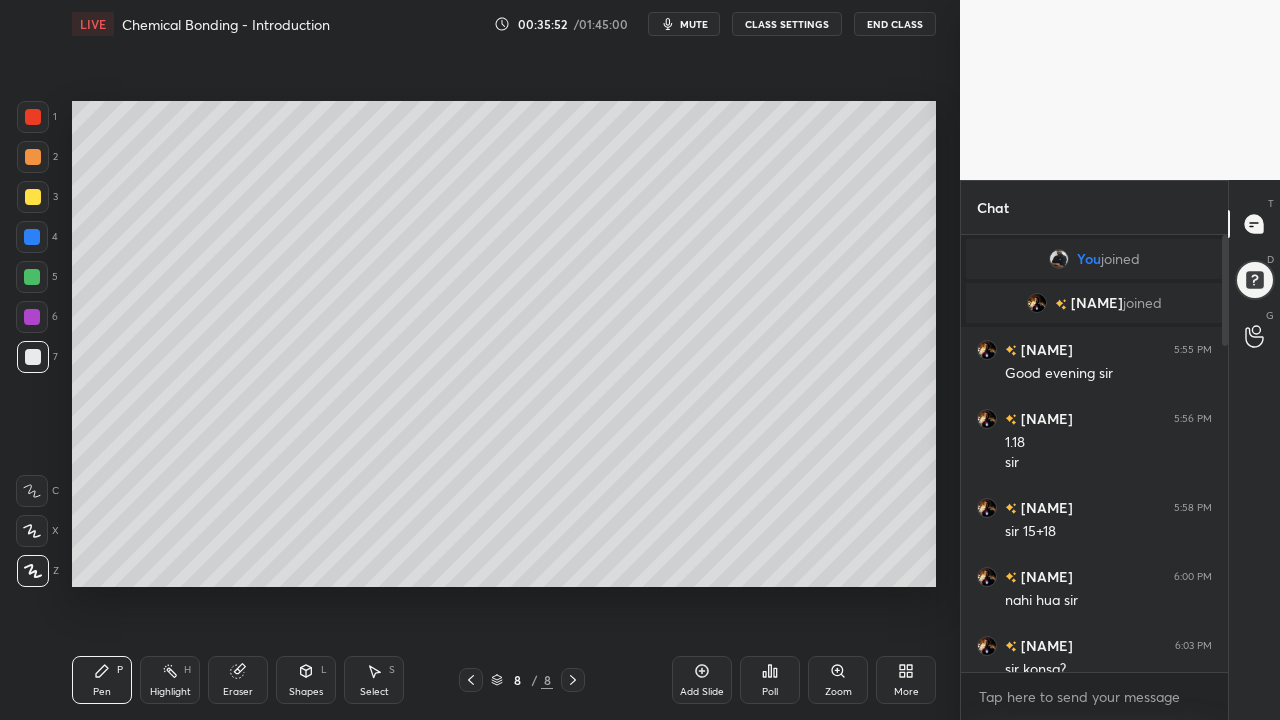 click on "Add Slide" at bounding box center [702, 692] 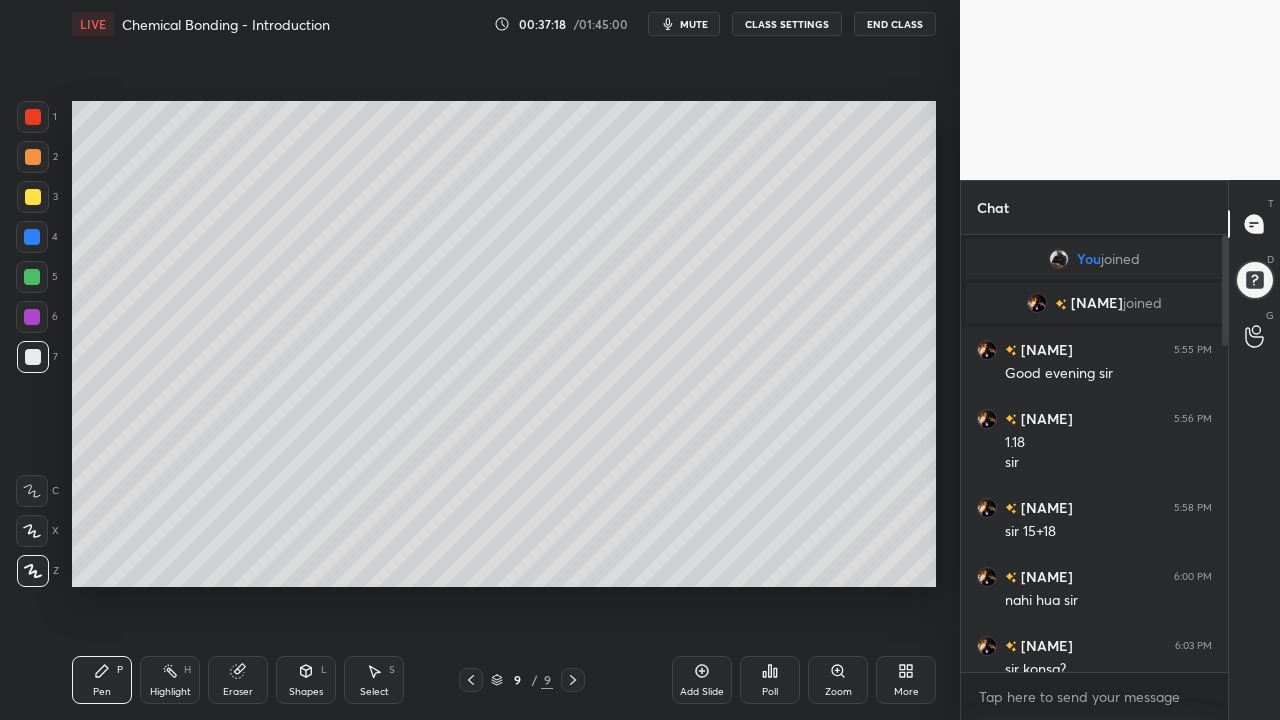 click on "Add Slide" at bounding box center (702, 680) 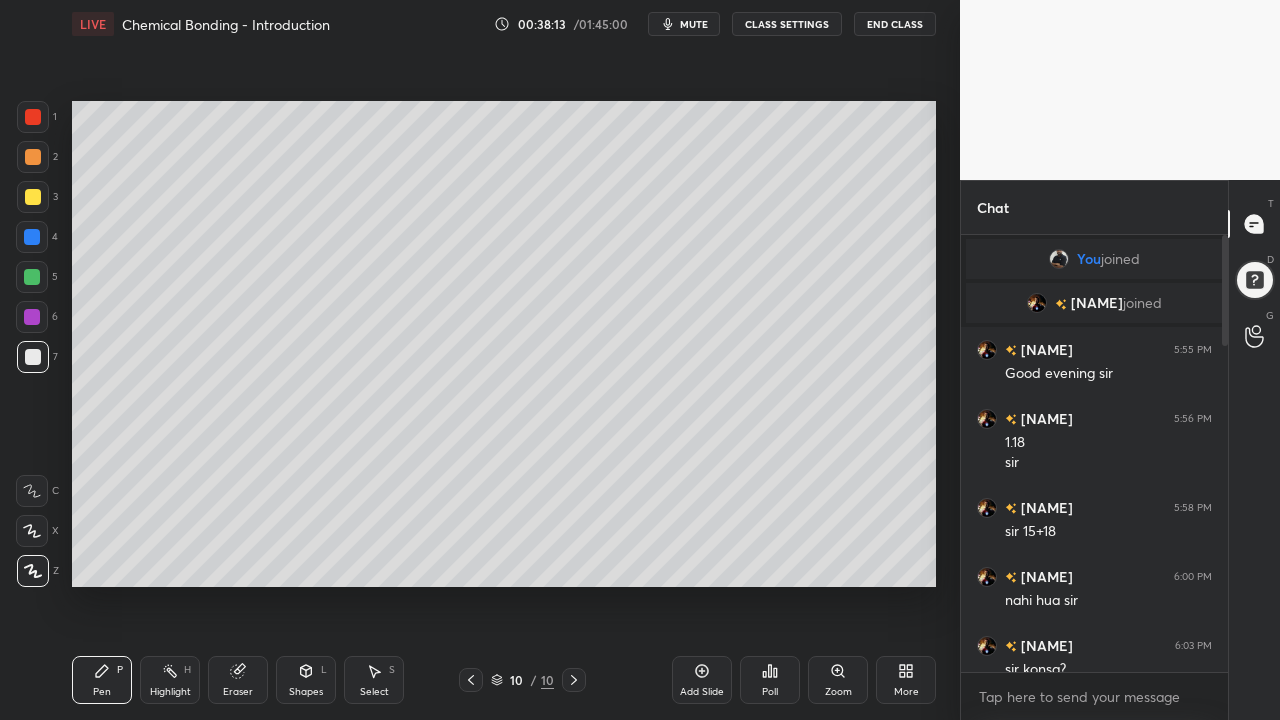 click on "Eraser" at bounding box center [238, 680] 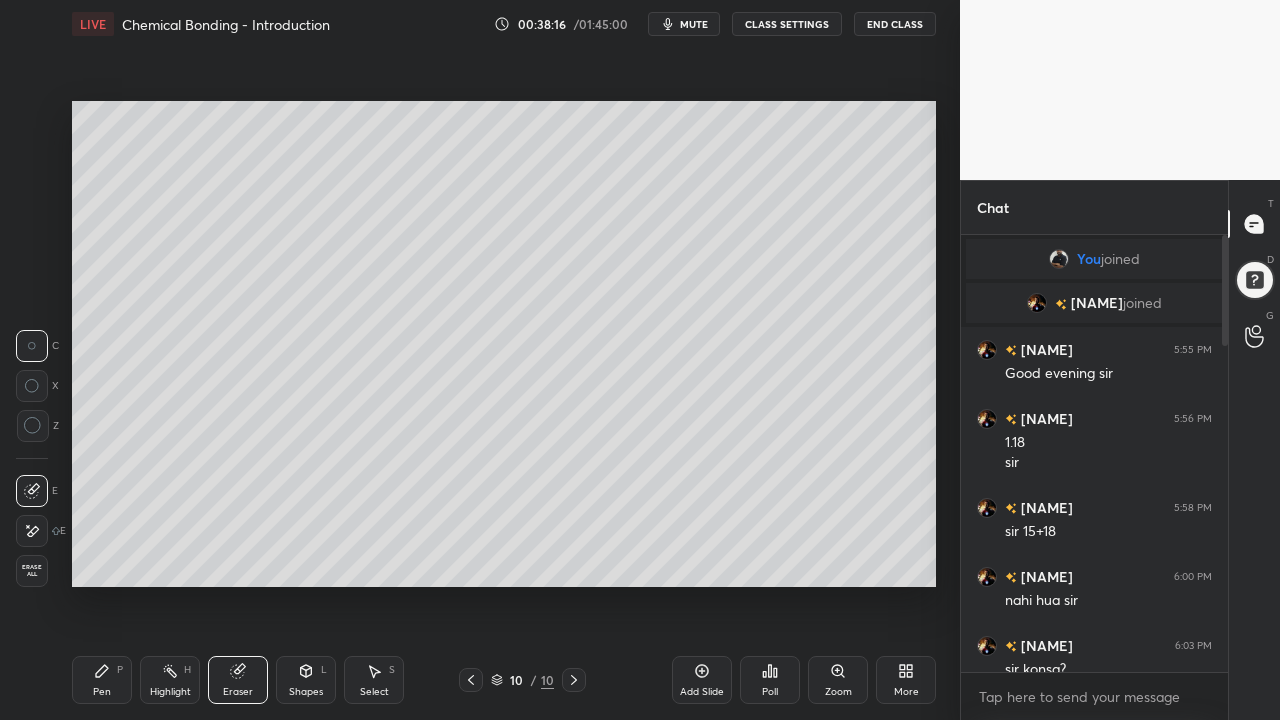 click 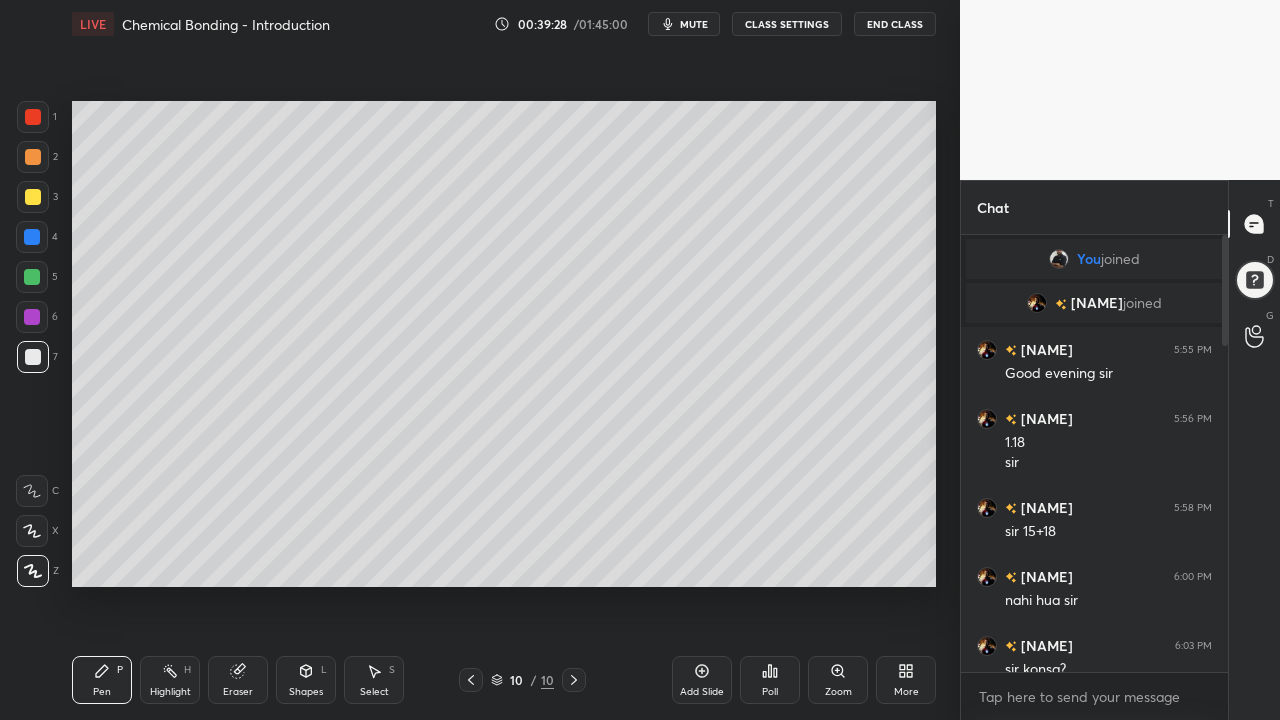 click 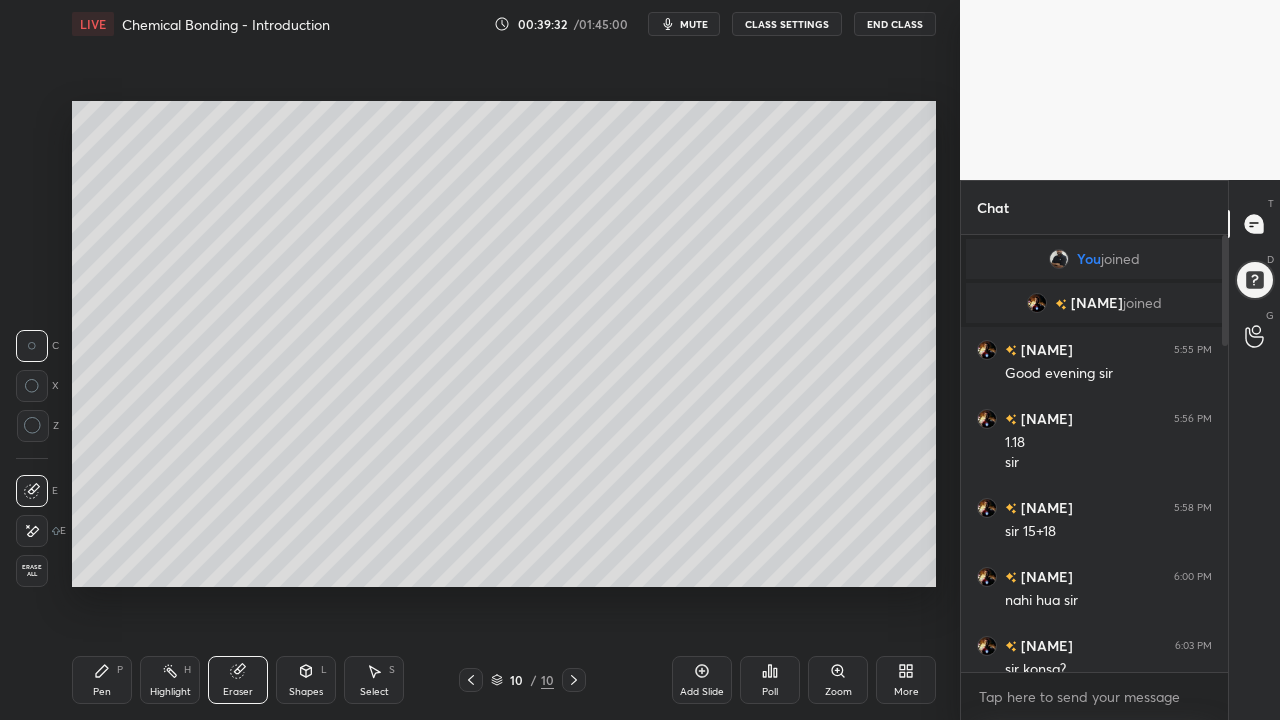 click on "Pen P" at bounding box center [102, 680] 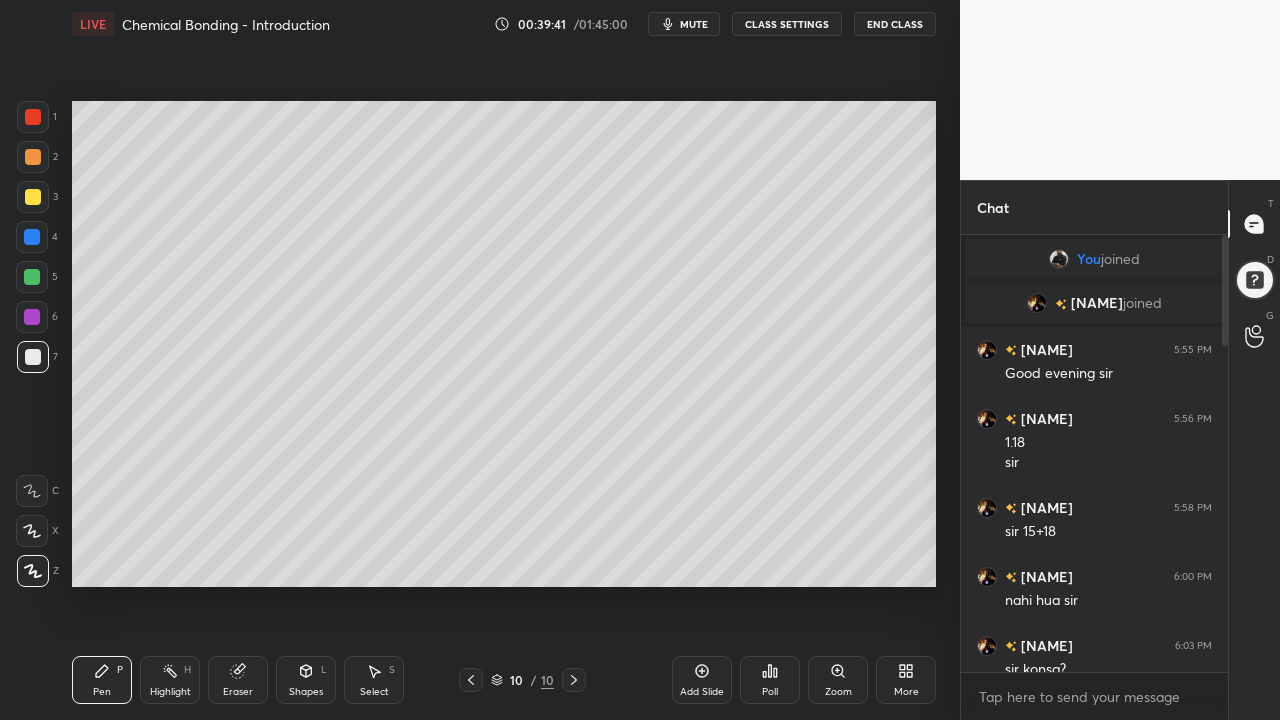 click on "Add Slide" at bounding box center [702, 680] 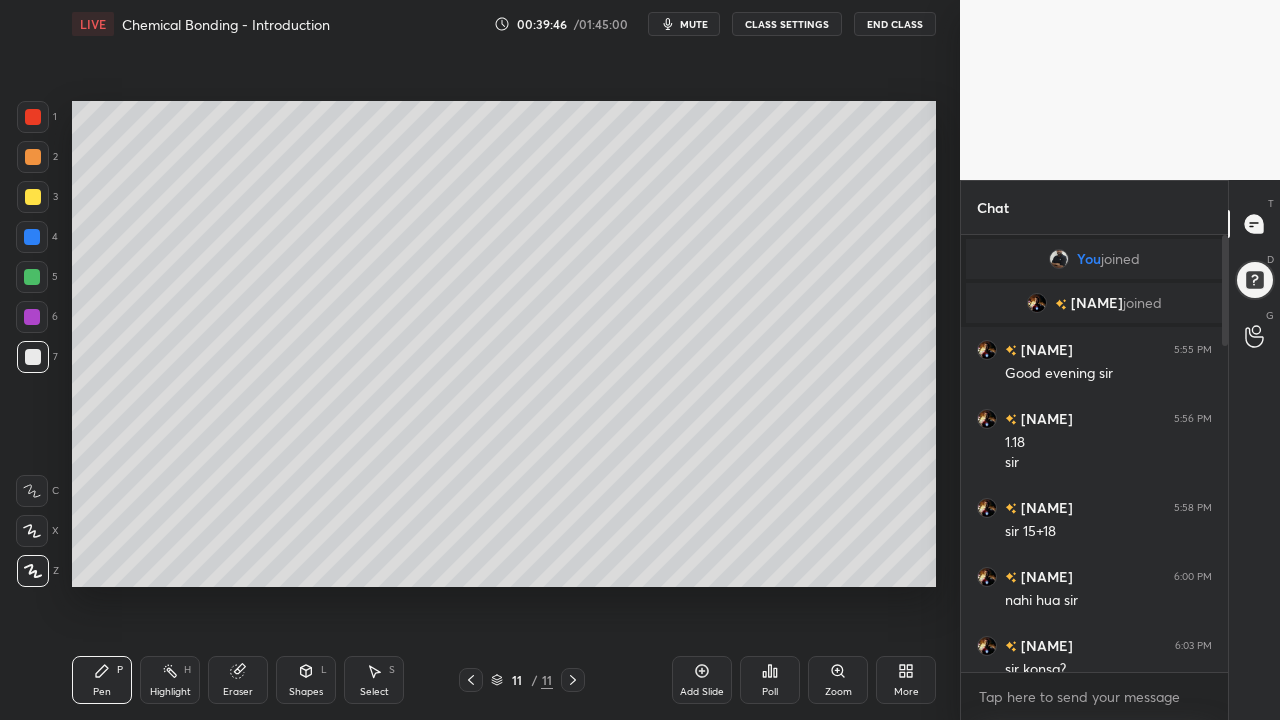 click at bounding box center [32, 317] 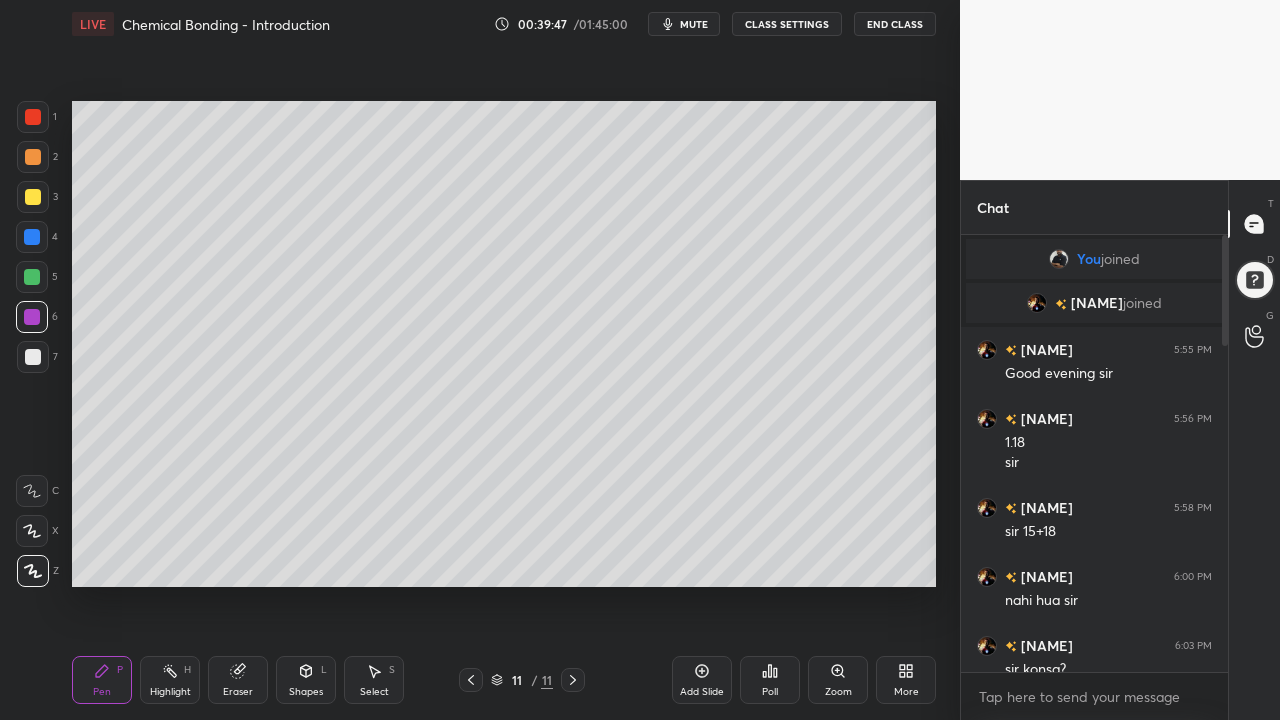 click at bounding box center [33, 197] 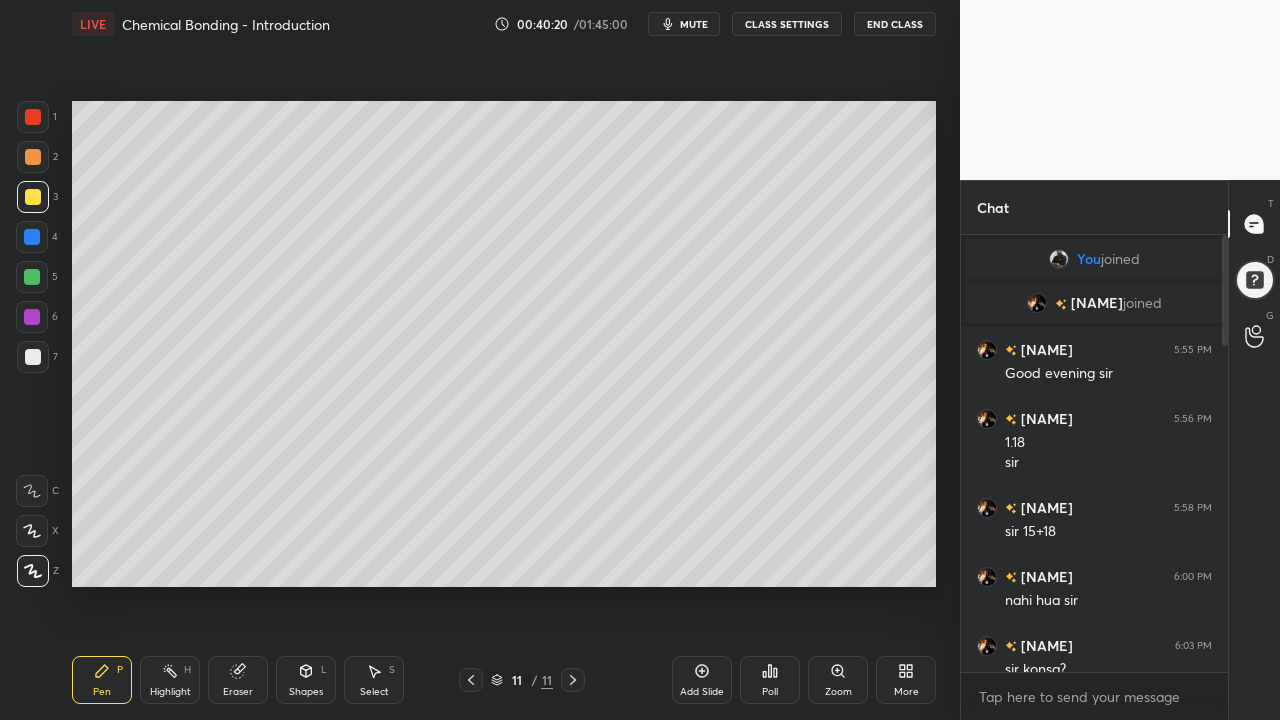 click 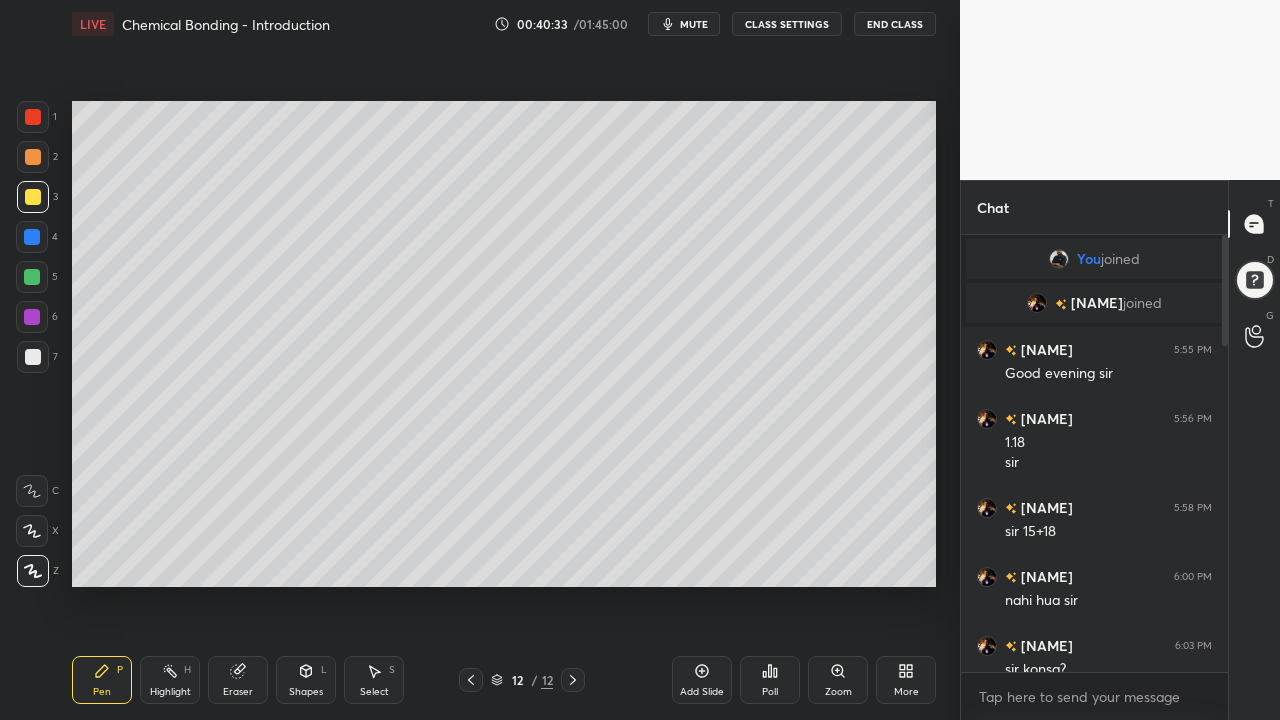 click on "Eraser" at bounding box center [238, 680] 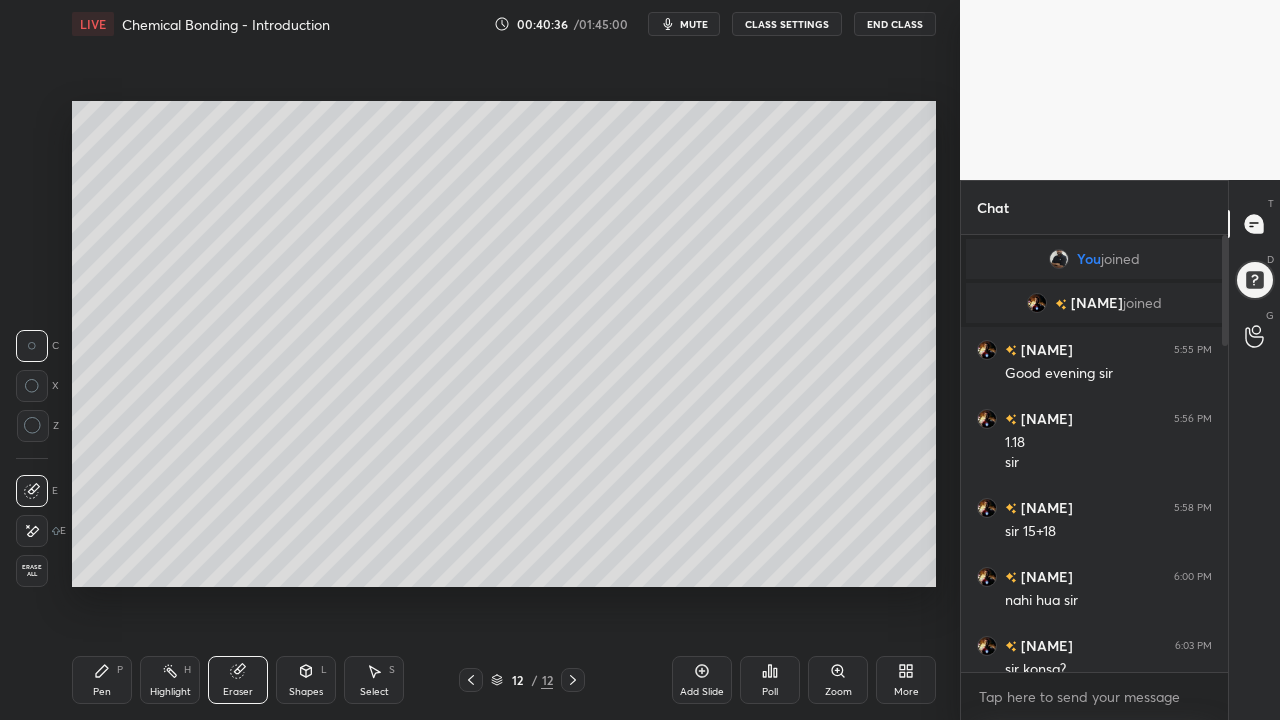 click on "Pen P" at bounding box center (102, 680) 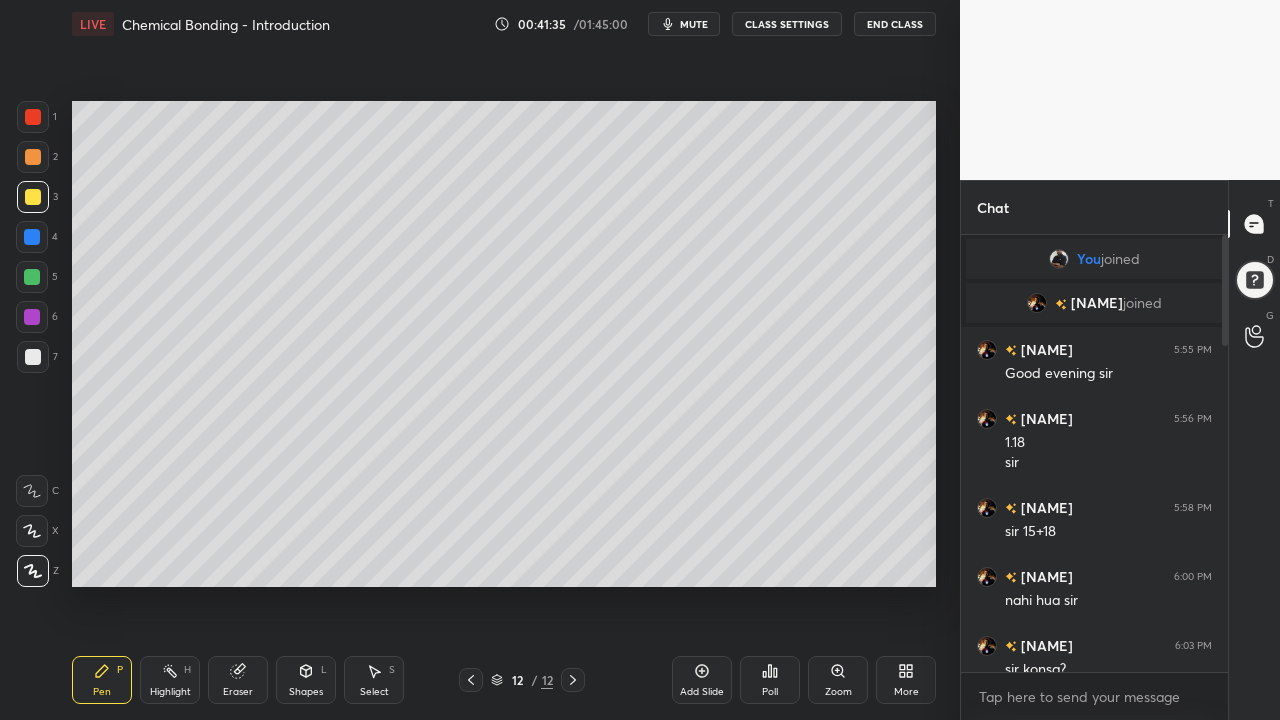 click at bounding box center (32, 237) 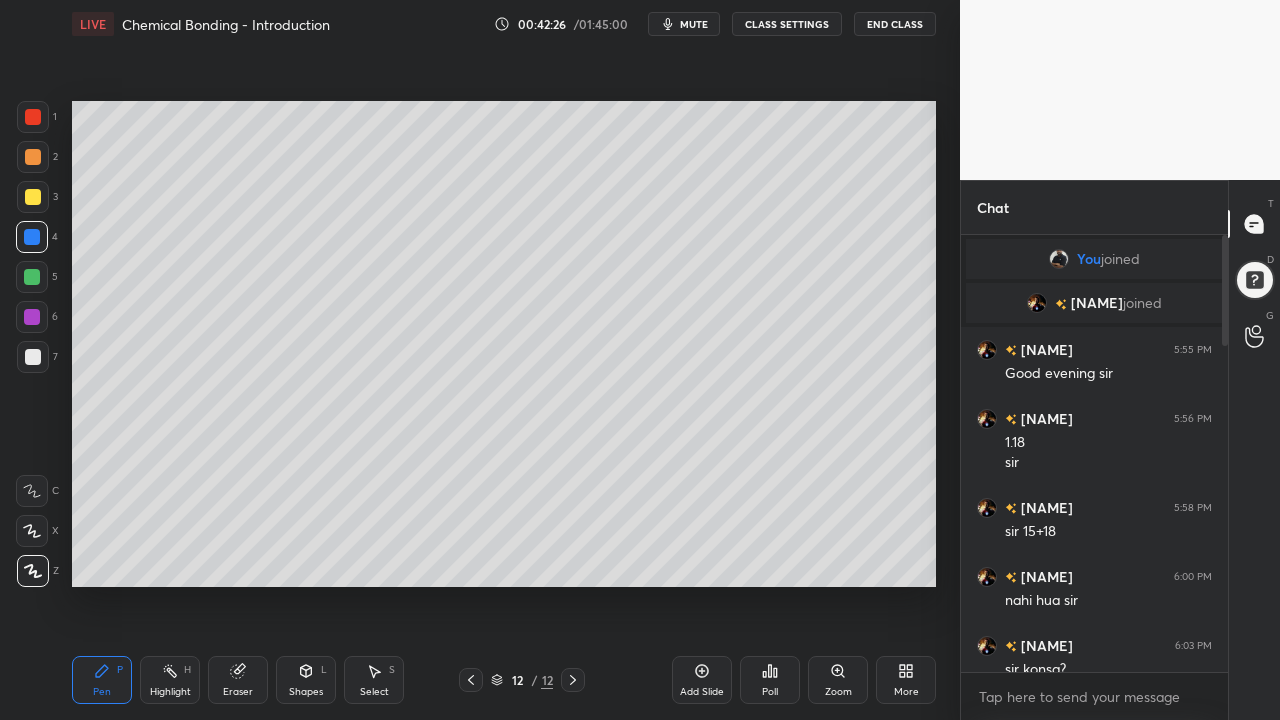 click on "Add Slide" at bounding box center [702, 680] 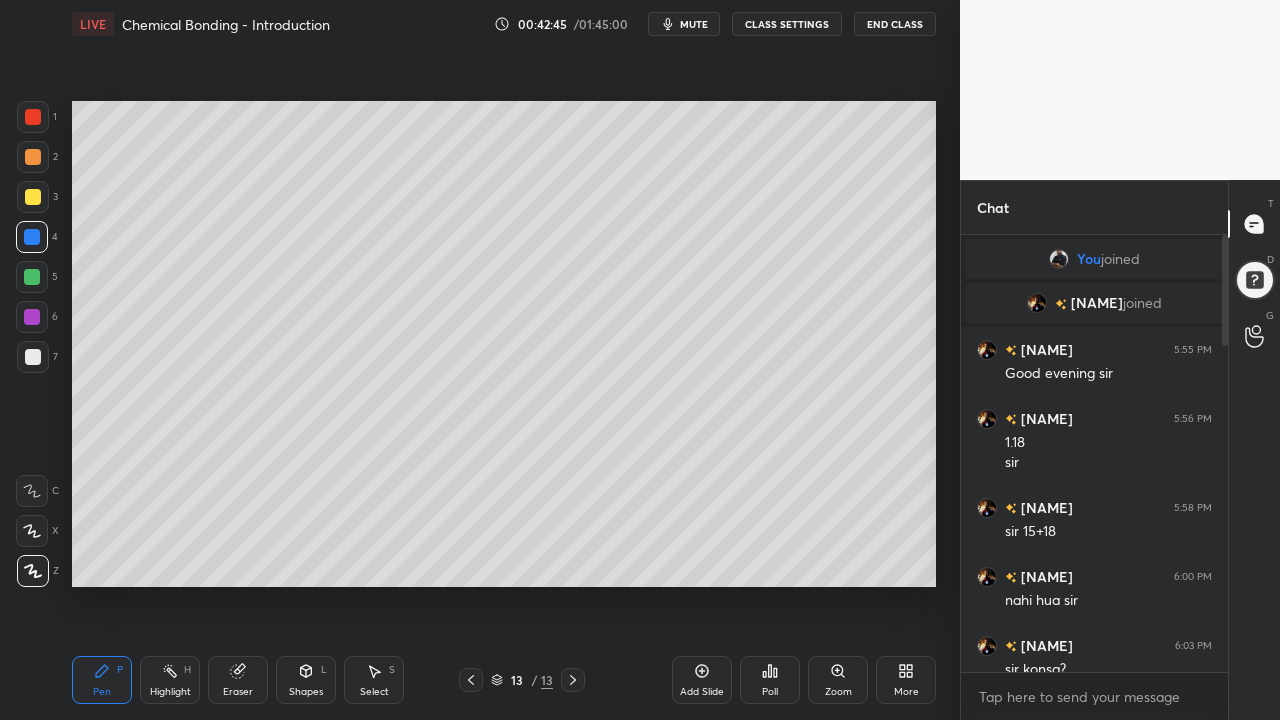 click at bounding box center [33, 197] 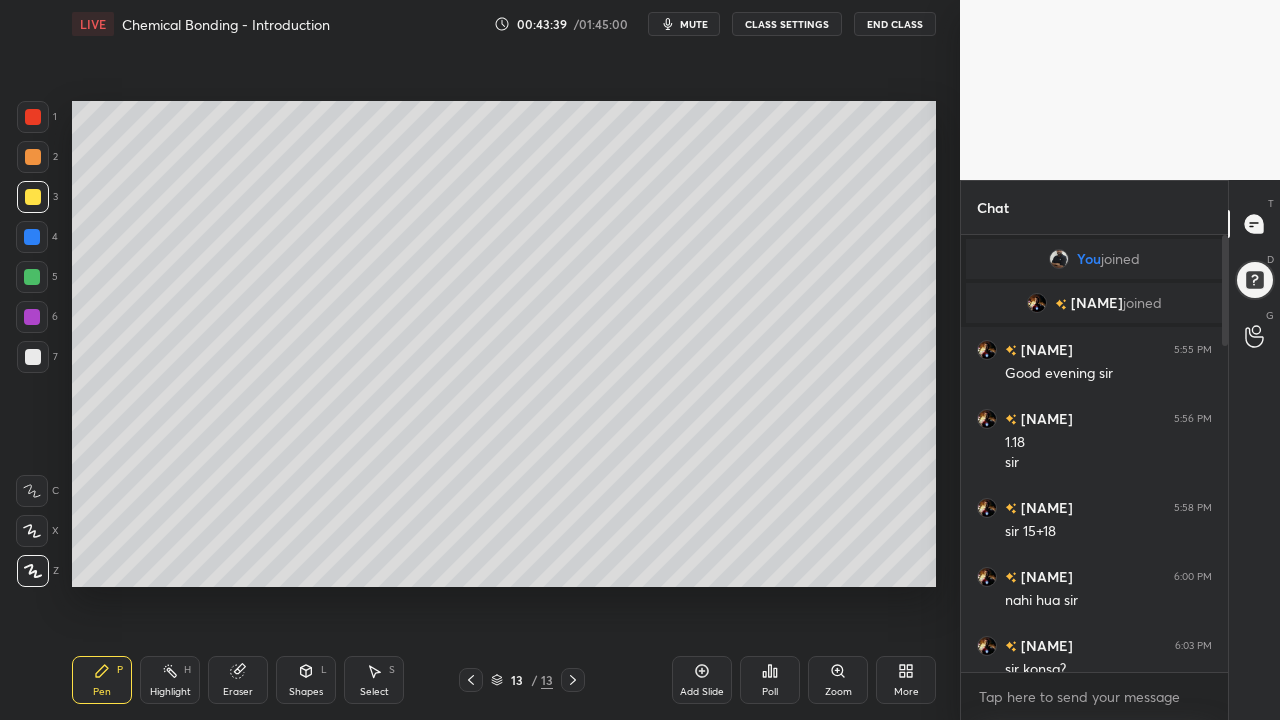 click at bounding box center [32, 277] 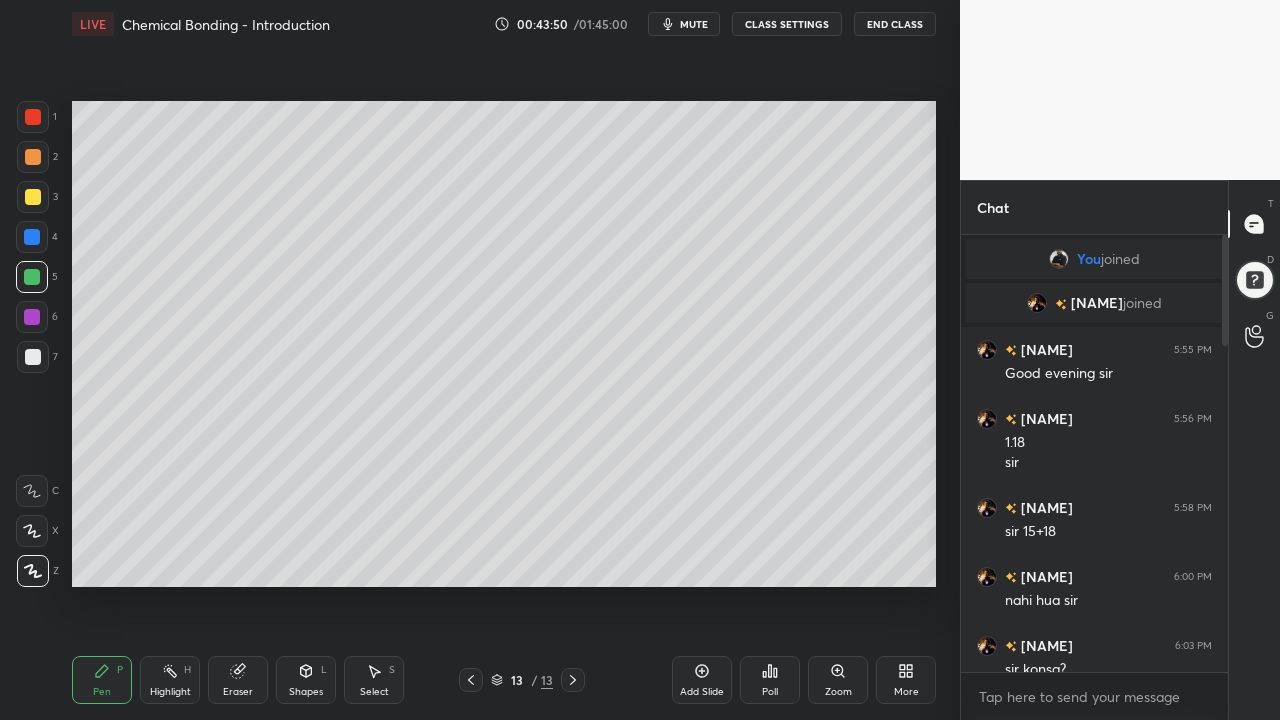 click on "Shapes L" at bounding box center (306, 680) 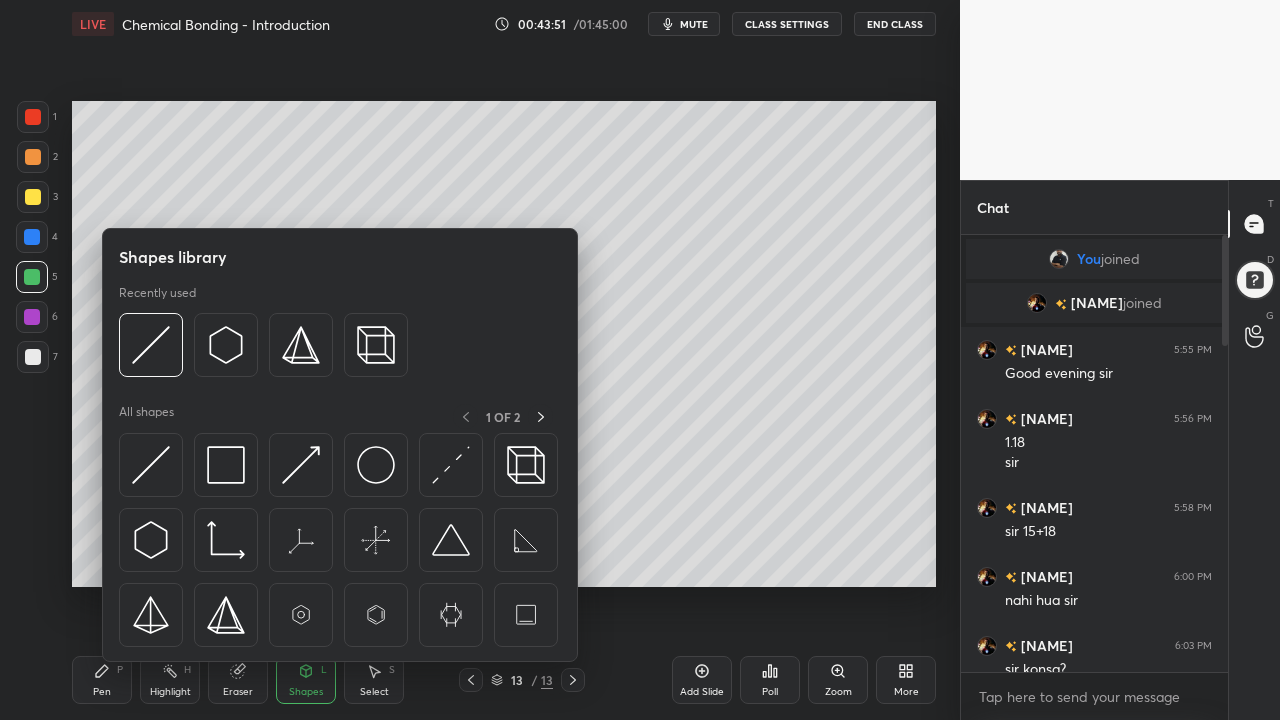 click on "Eraser" at bounding box center [238, 692] 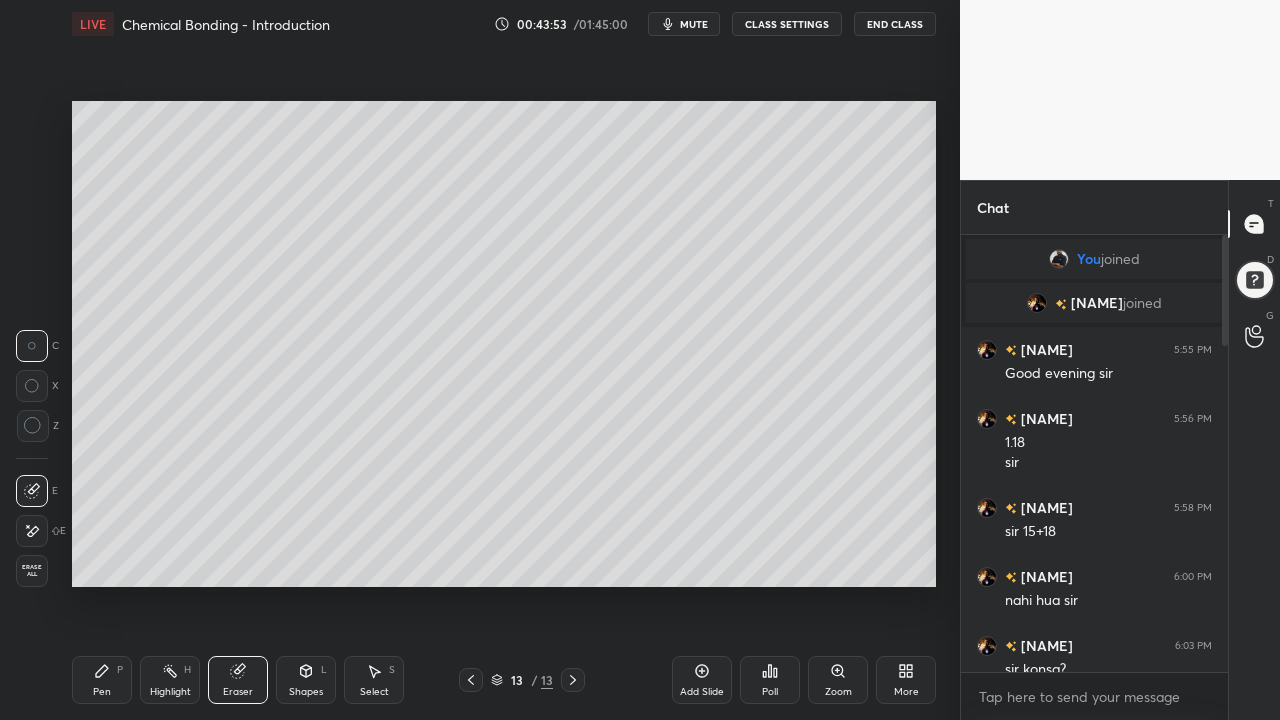 click on "Pen" at bounding box center (102, 692) 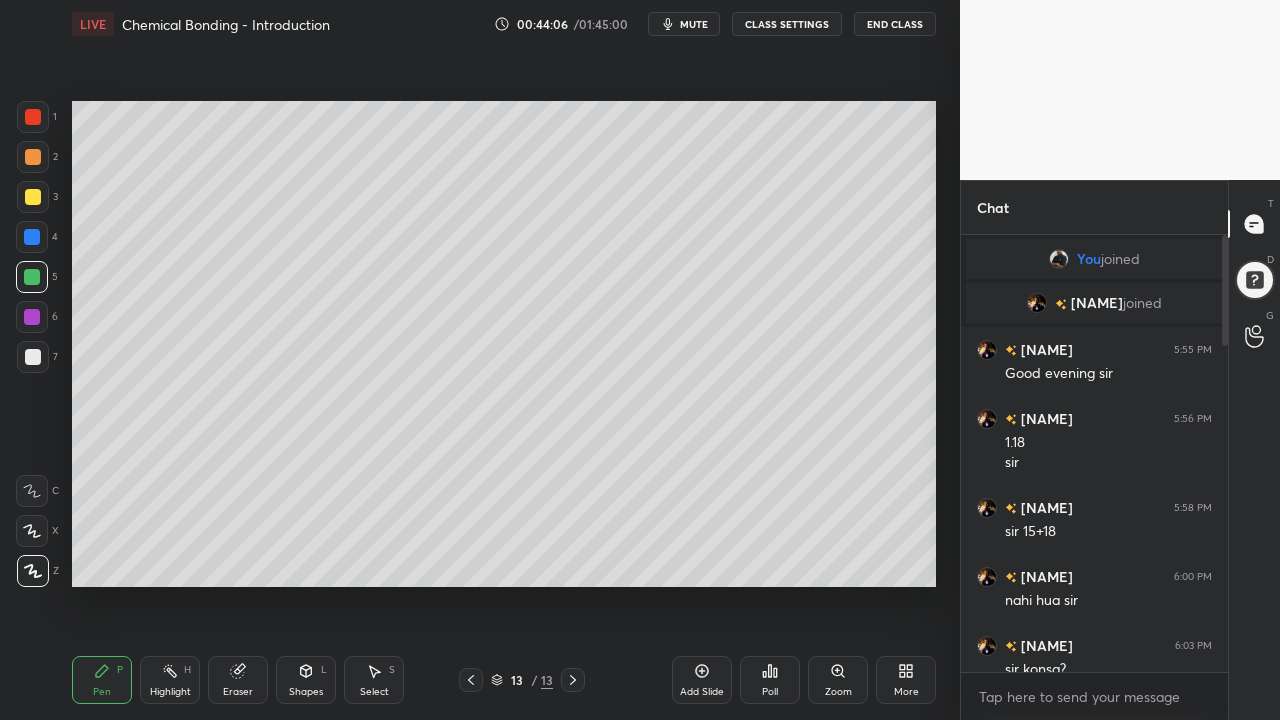 click at bounding box center (33, 357) 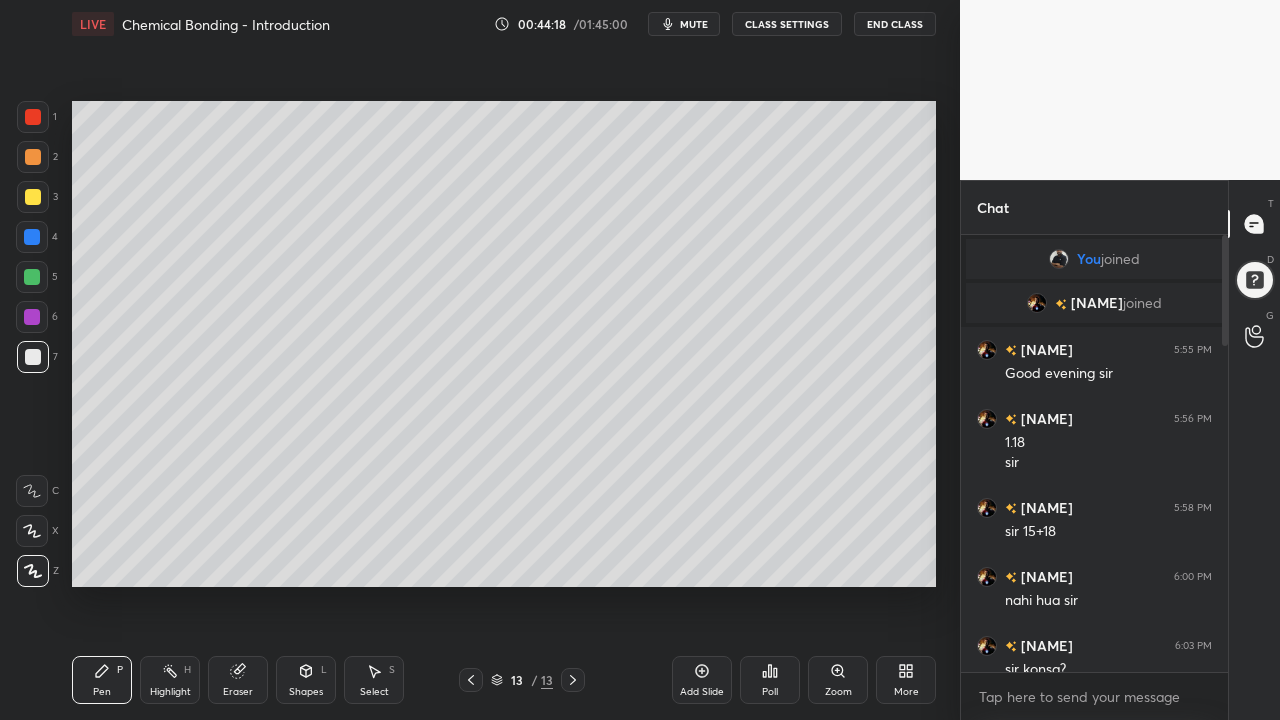 click on "Setting up your live class Poll for   secs No correct answer Start poll" at bounding box center [504, 344] 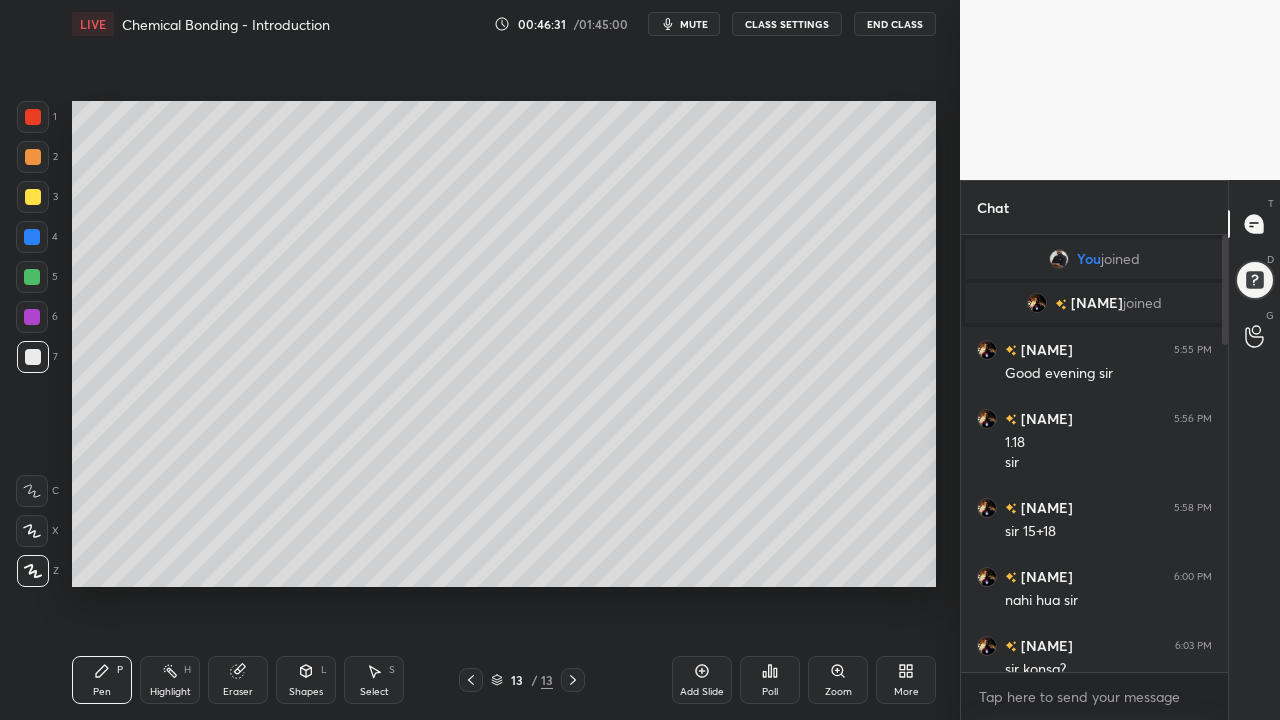 click 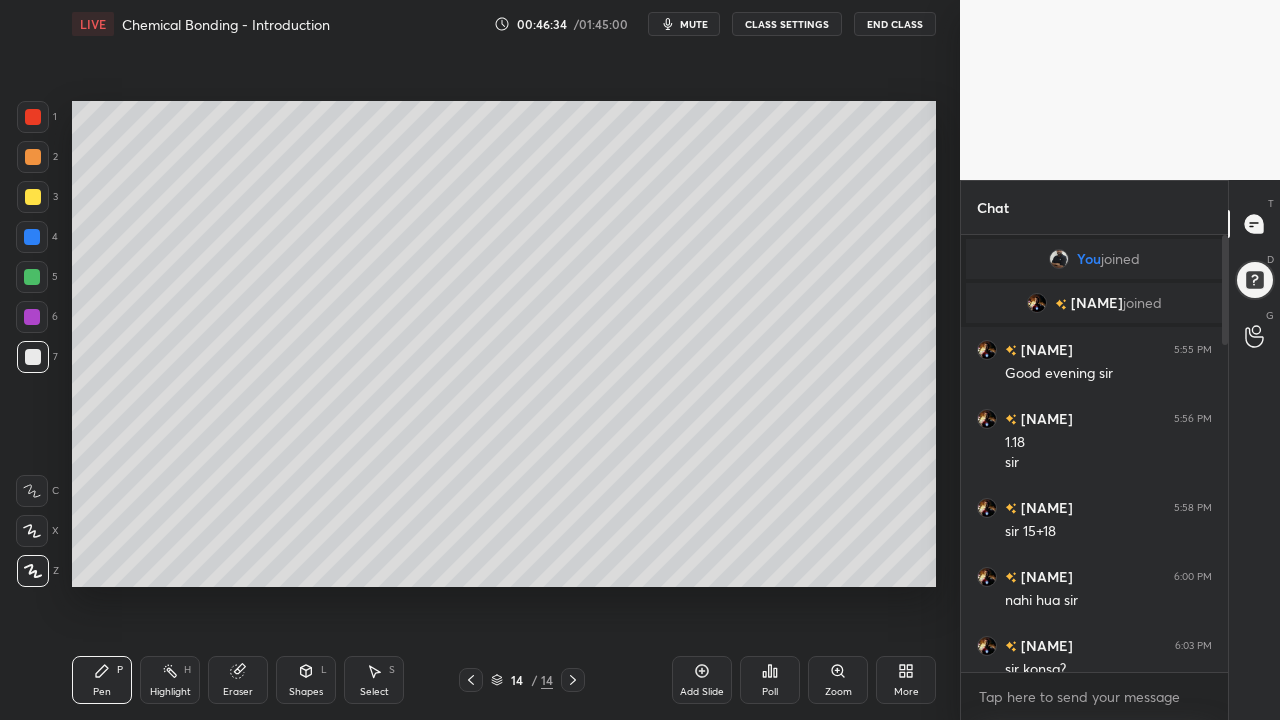 click 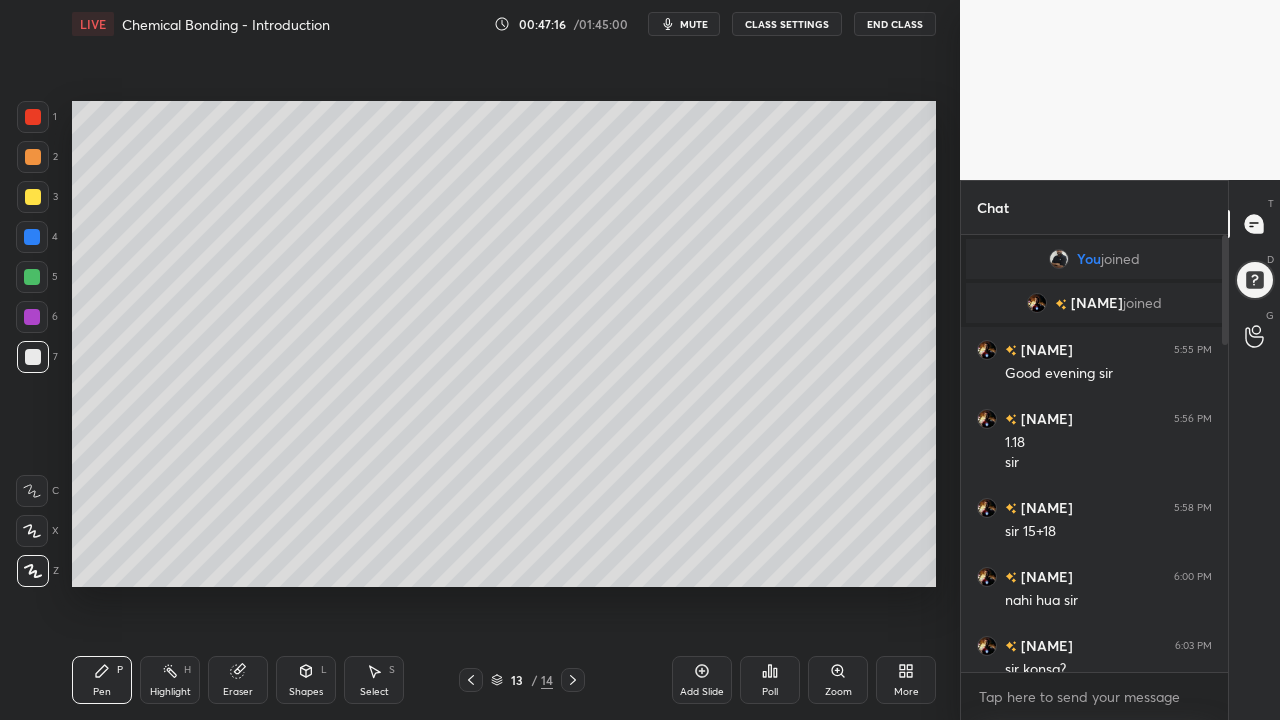 click on "Add Slide" at bounding box center (702, 680) 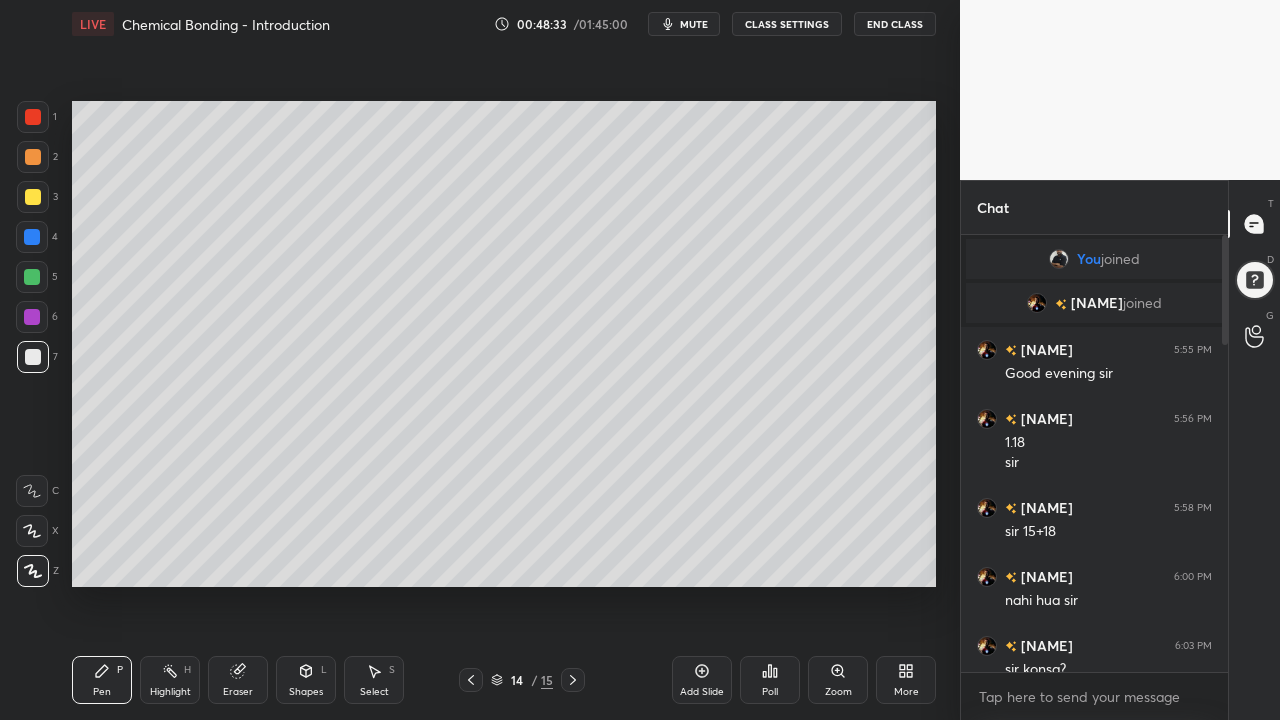 click on "1 2 3 4 5 6 7 C X Z C X Z E E Erase all   H H LIVE Chemical Bonding - Introduction 00:48:33 /  01:45:00 mute CLASS SETTINGS End Class Setting up your live class Poll for   secs No correct answer Start poll Back Chemical Bonding - Introduction • L17 of Course On Chemistry for JEE Growth 1 2026 [NAME] [LAST] Pen P Highlight H Eraser Shapes L Select S 14 / 15 Add Slide Poll Zoom More" at bounding box center [472, 360] 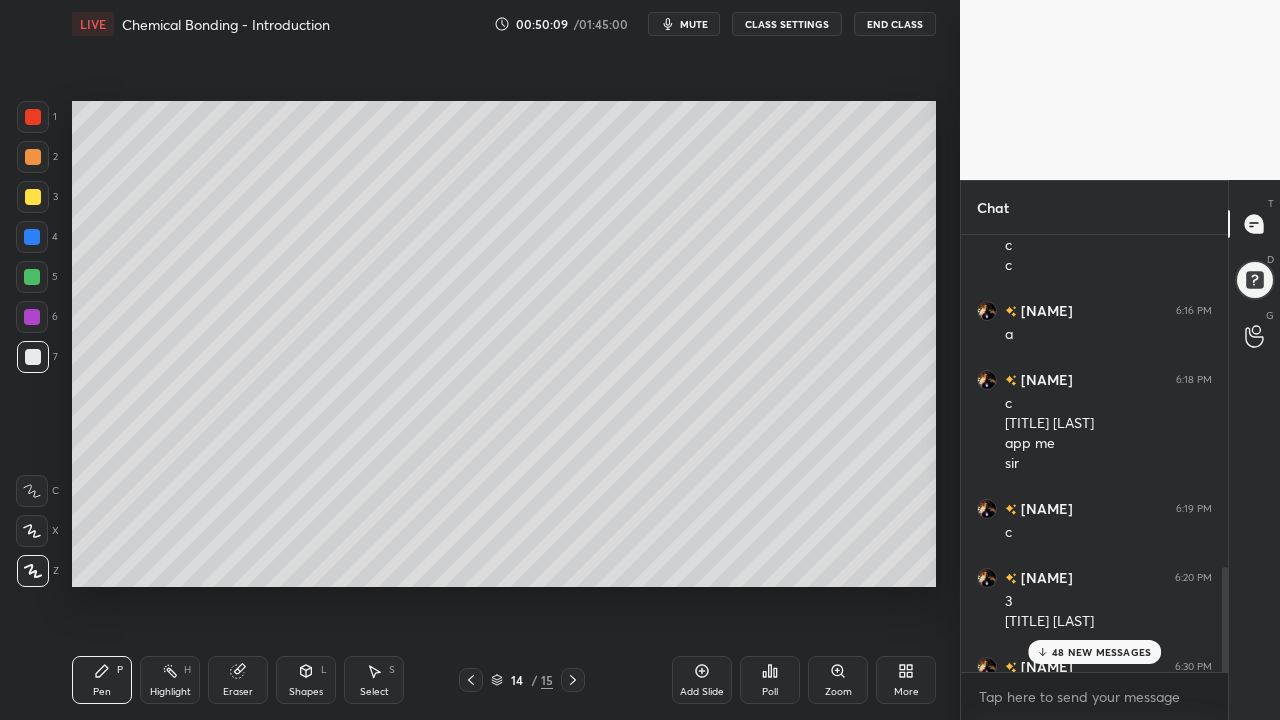 scroll, scrollTop: 1542, scrollLeft: 0, axis: vertical 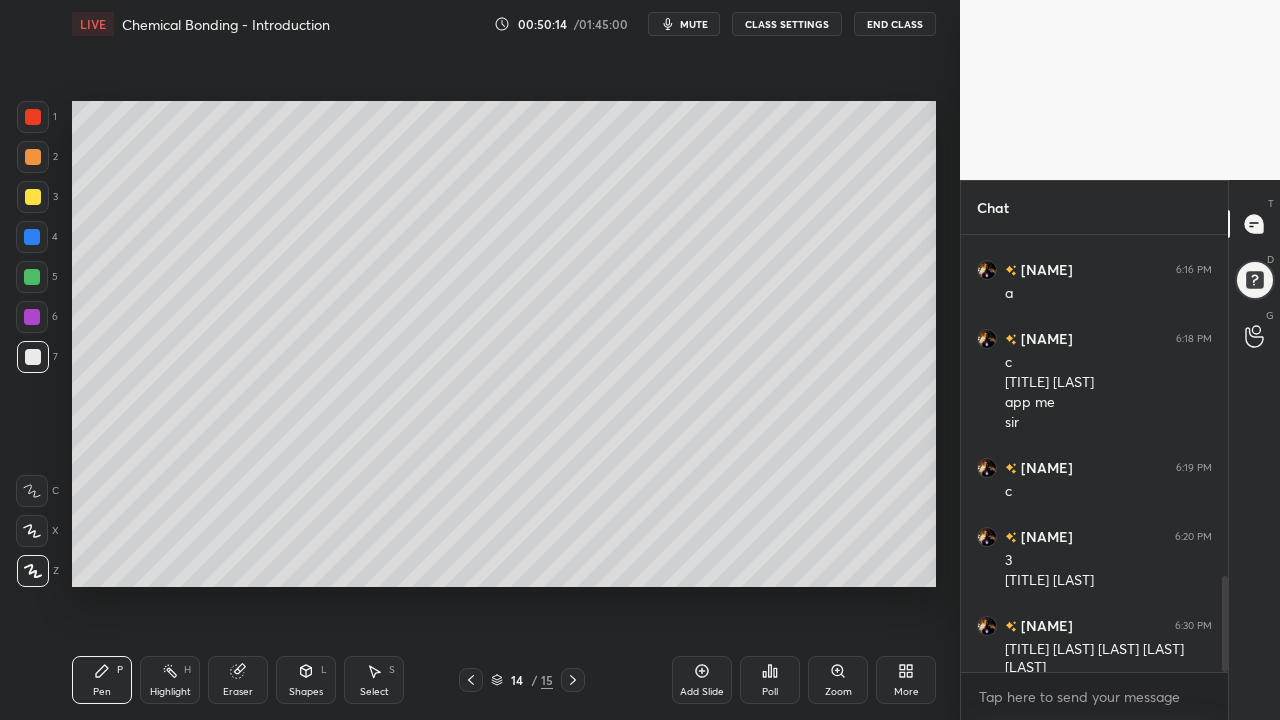click 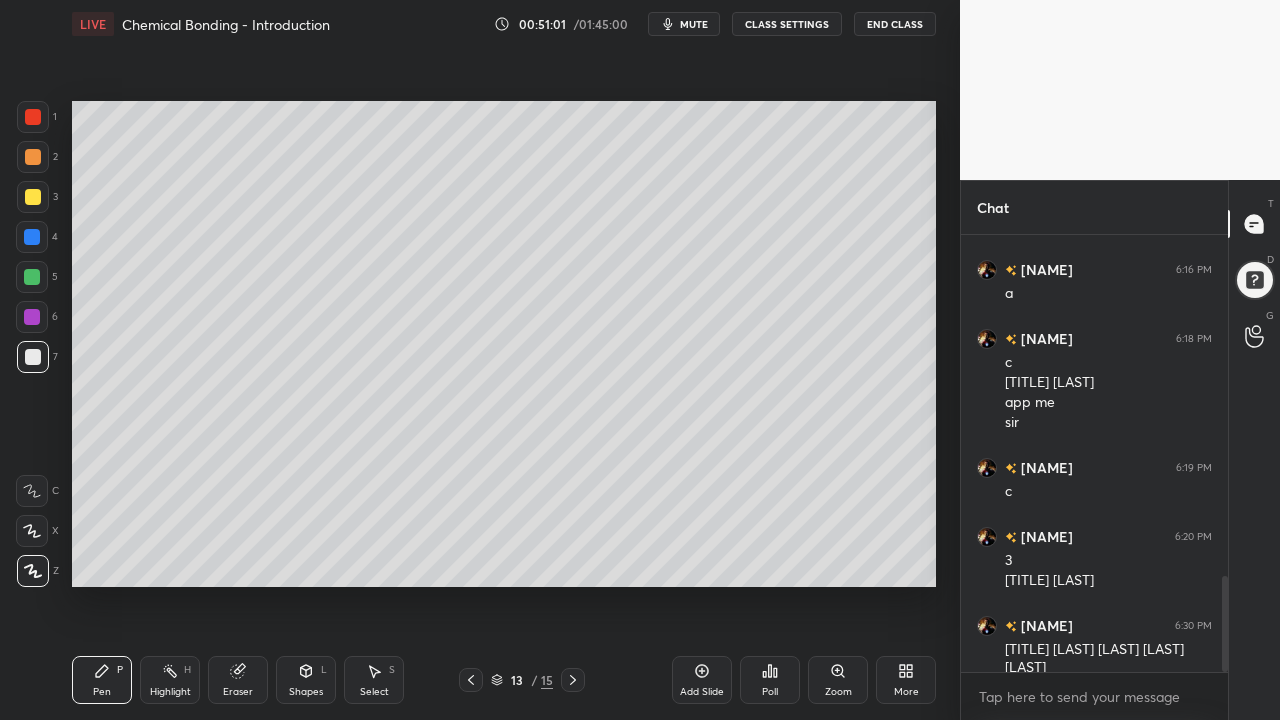 click at bounding box center [33, 197] 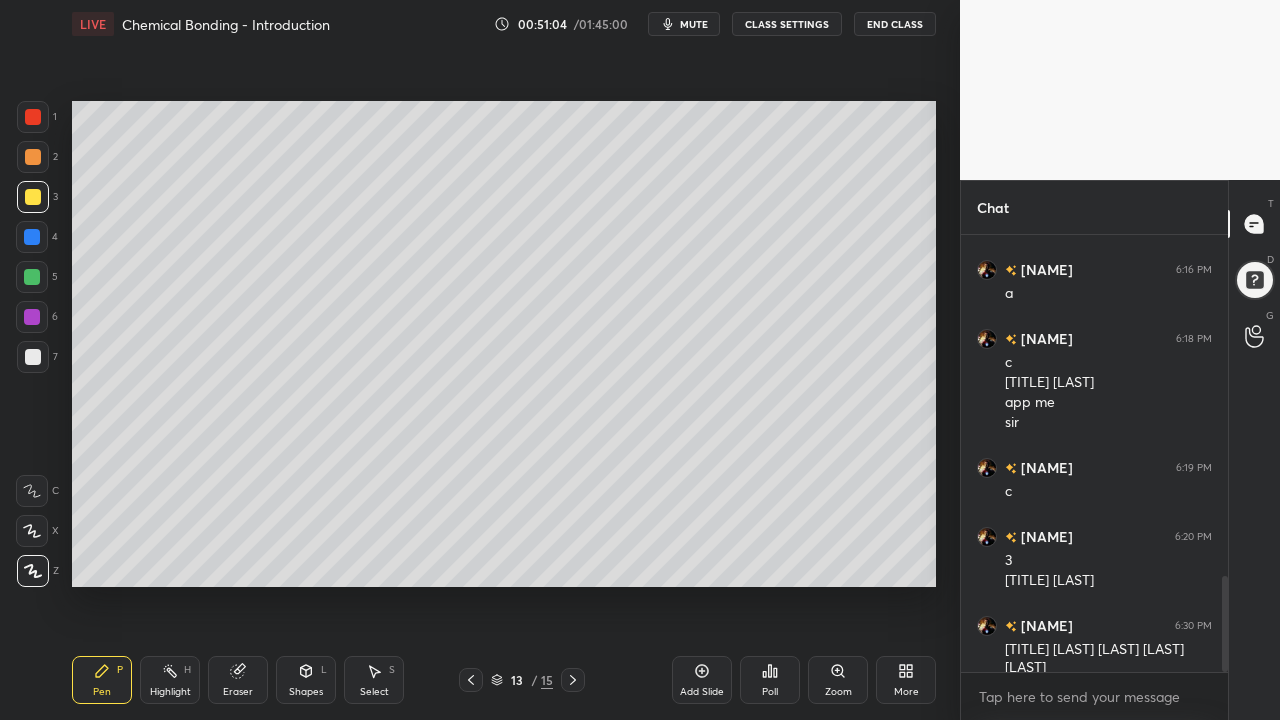 click 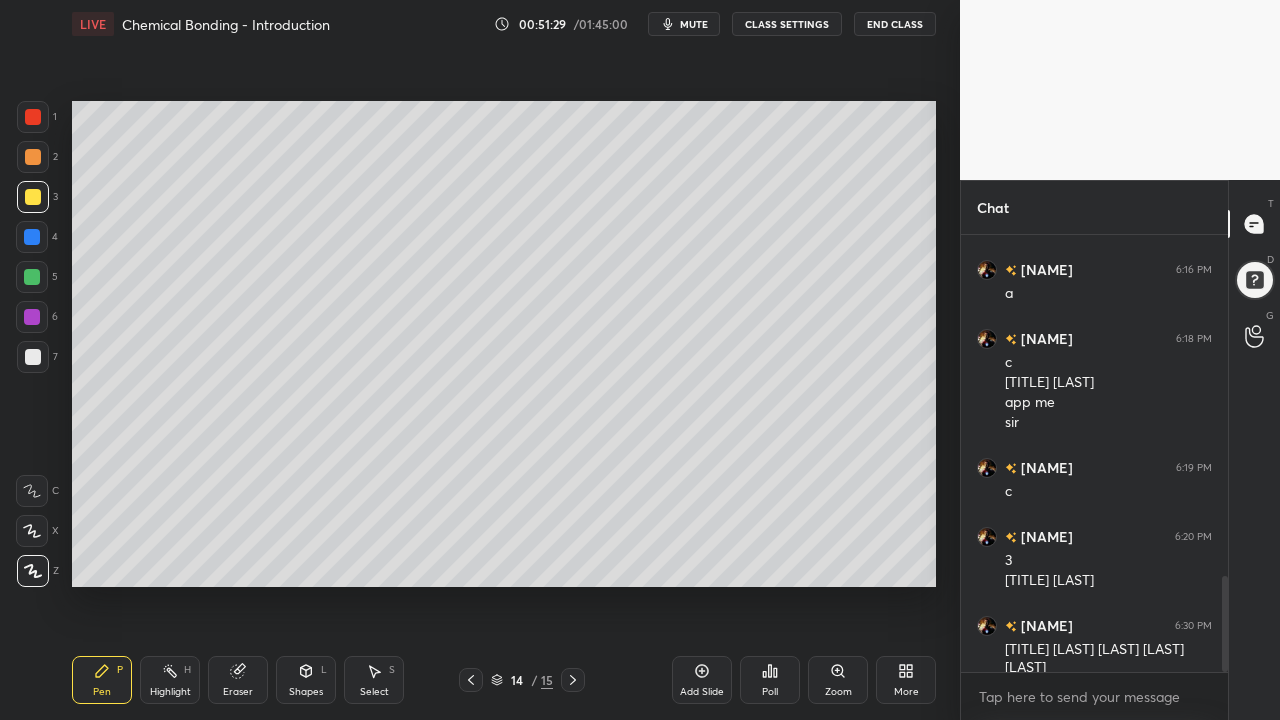 click 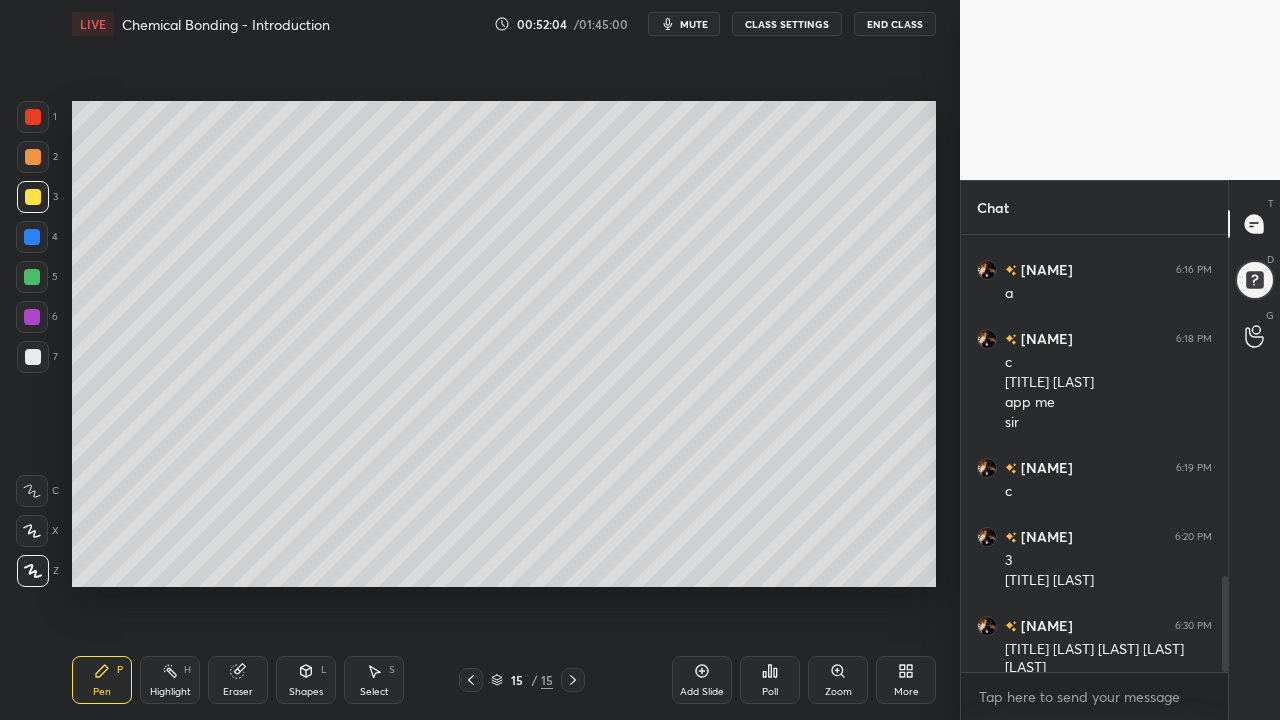 click 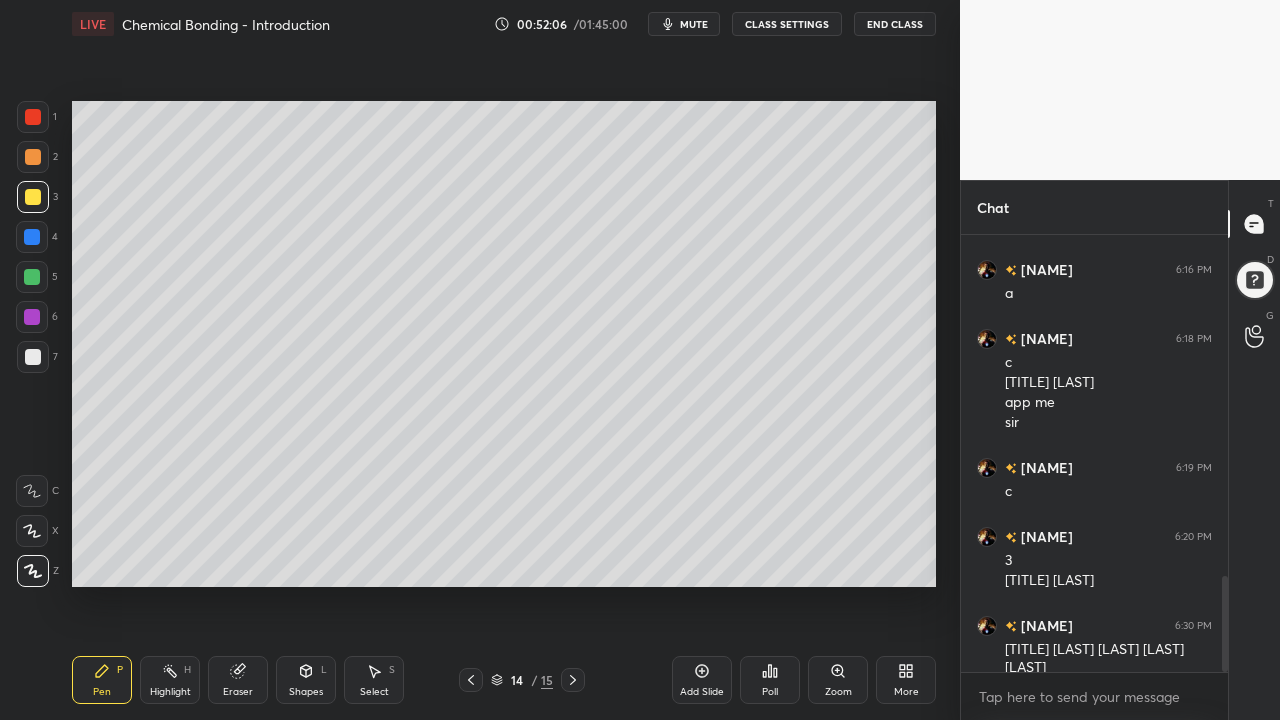 click 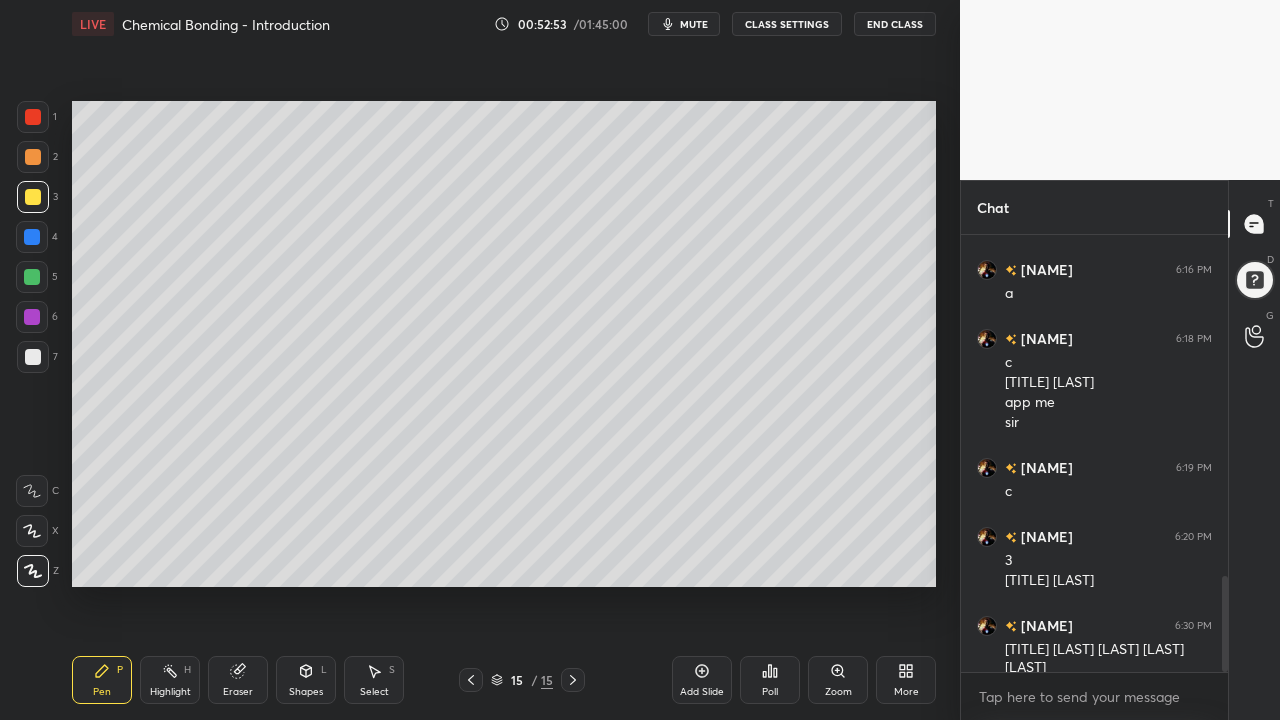 click at bounding box center (471, 680) 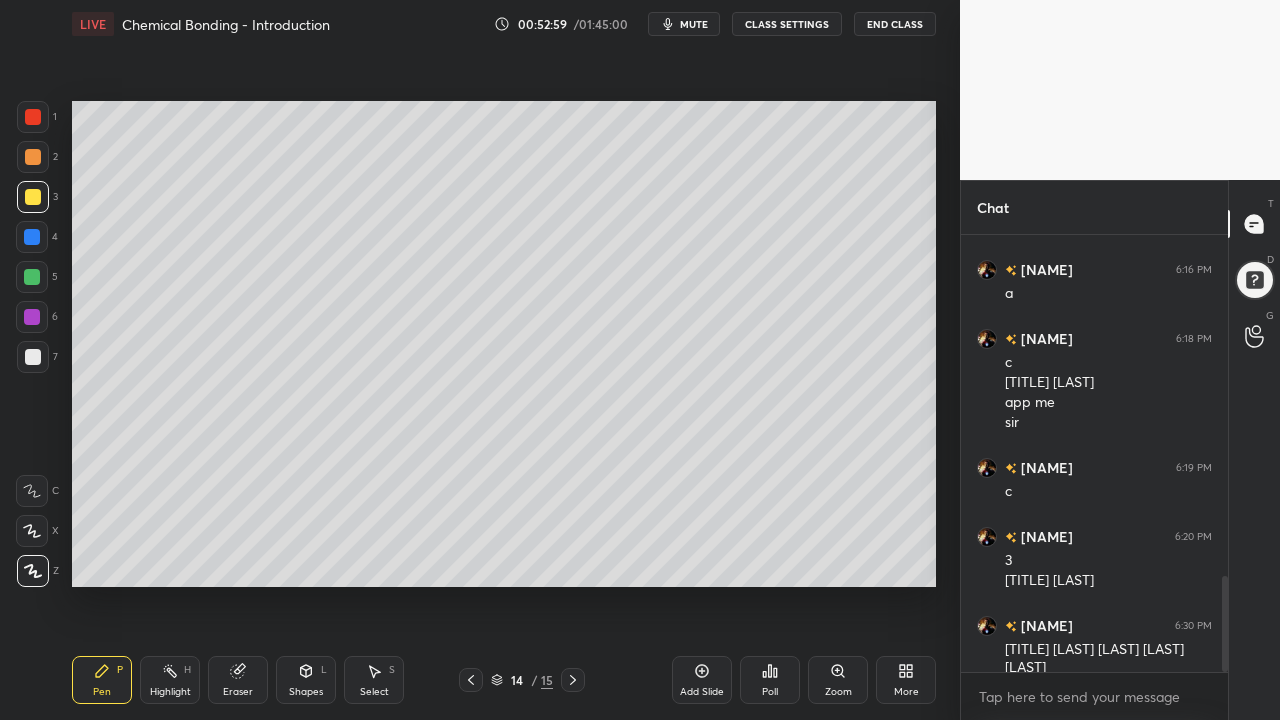 click 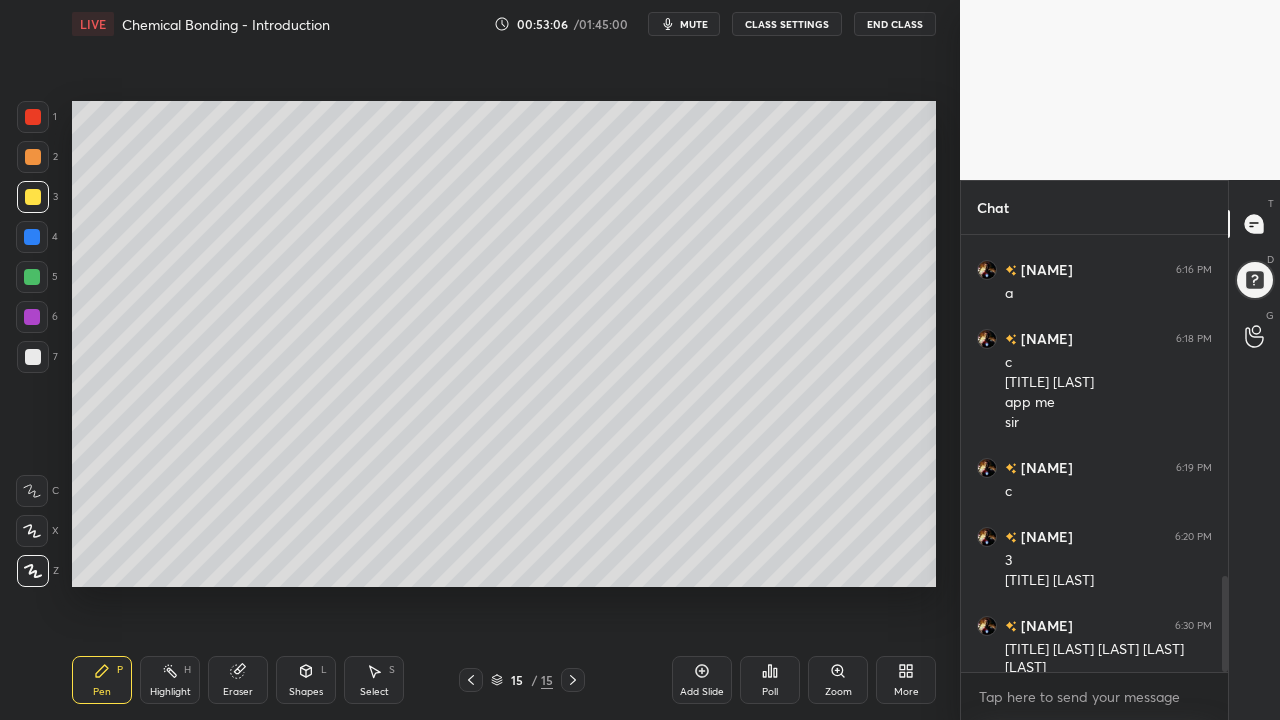 click 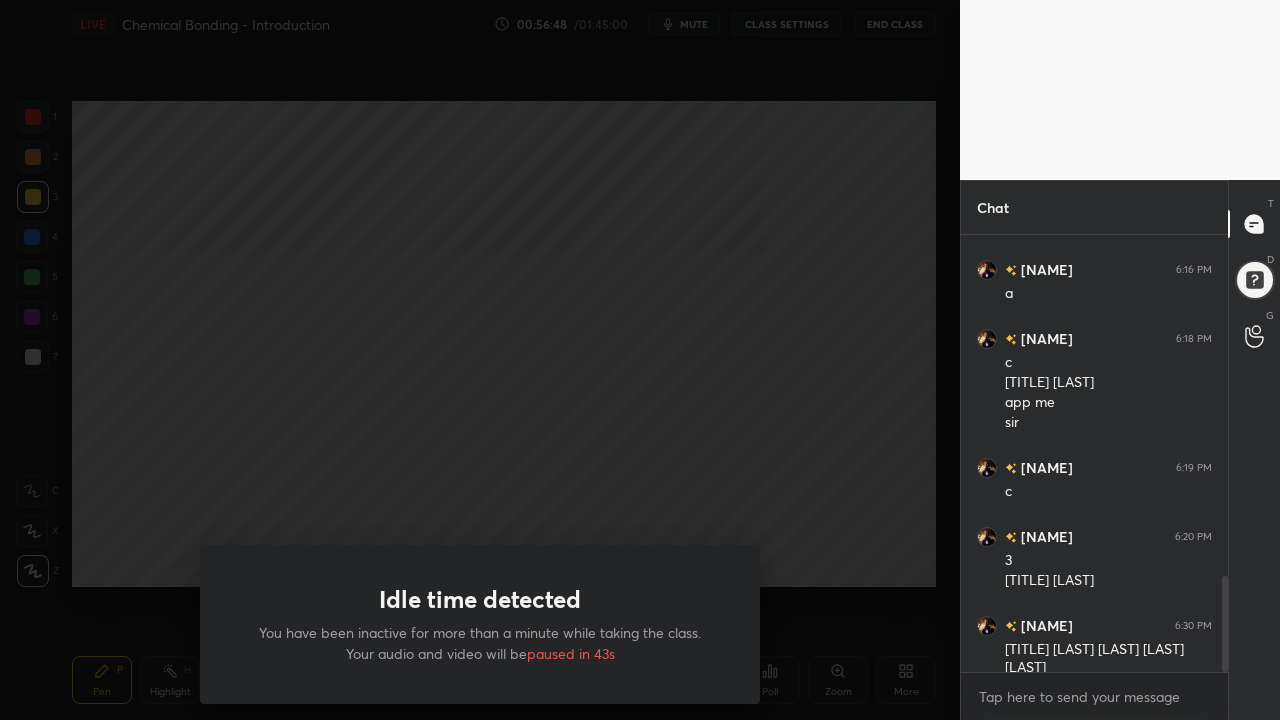 click on "Idle time detected You have been inactive for more than a minute while taking the class. Your audio and video will be  paused in 43s" at bounding box center [480, 360] 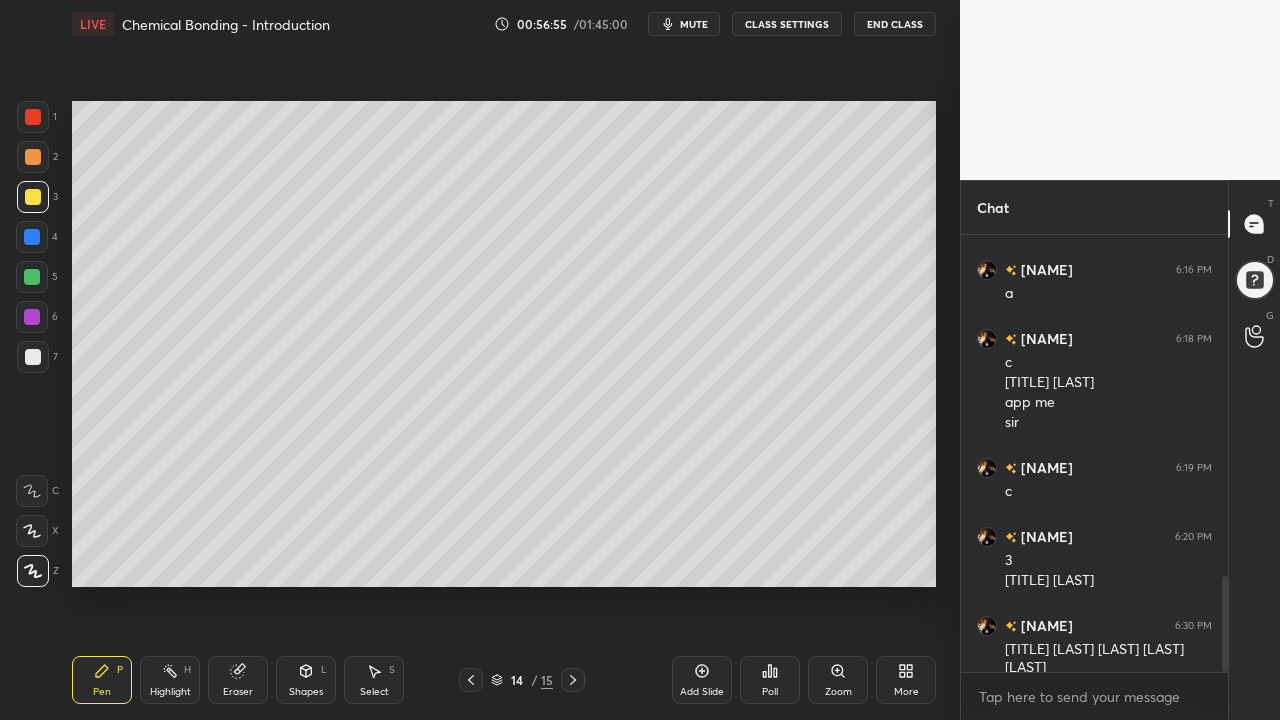 click on "Add Slide" at bounding box center [702, 680] 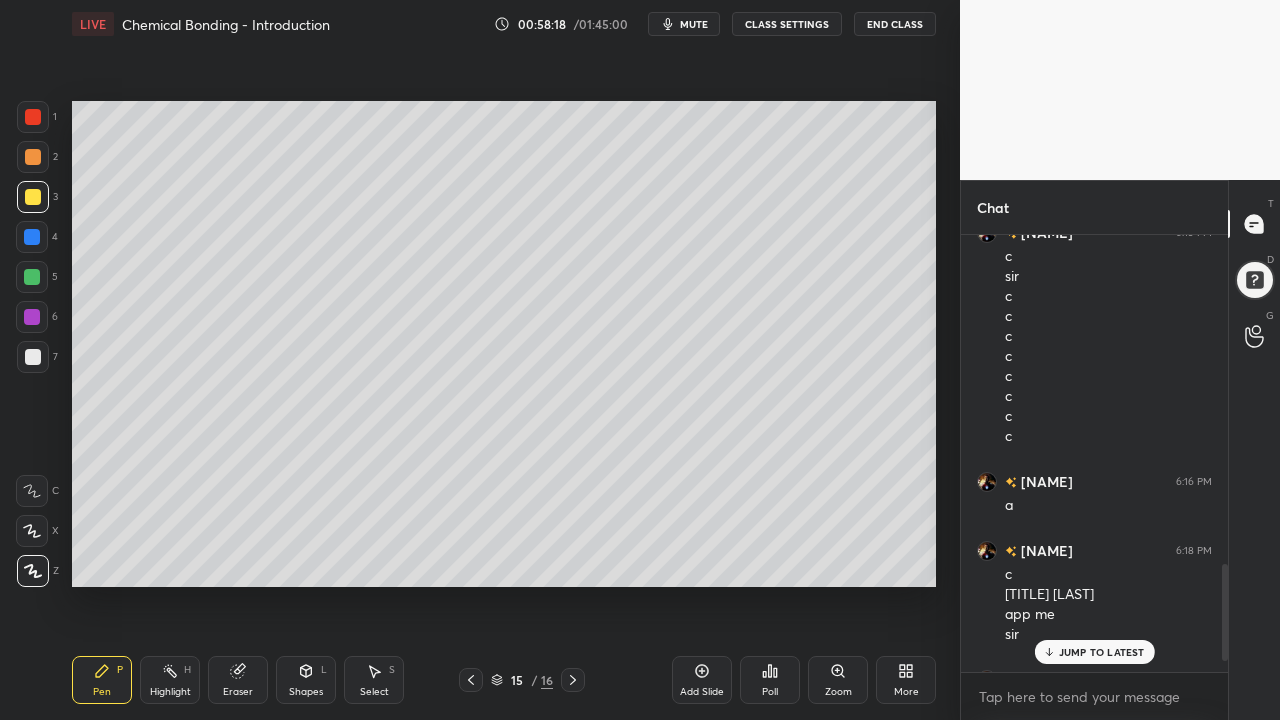 scroll, scrollTop: 1542, scrollLeft: 0, axis: vertical 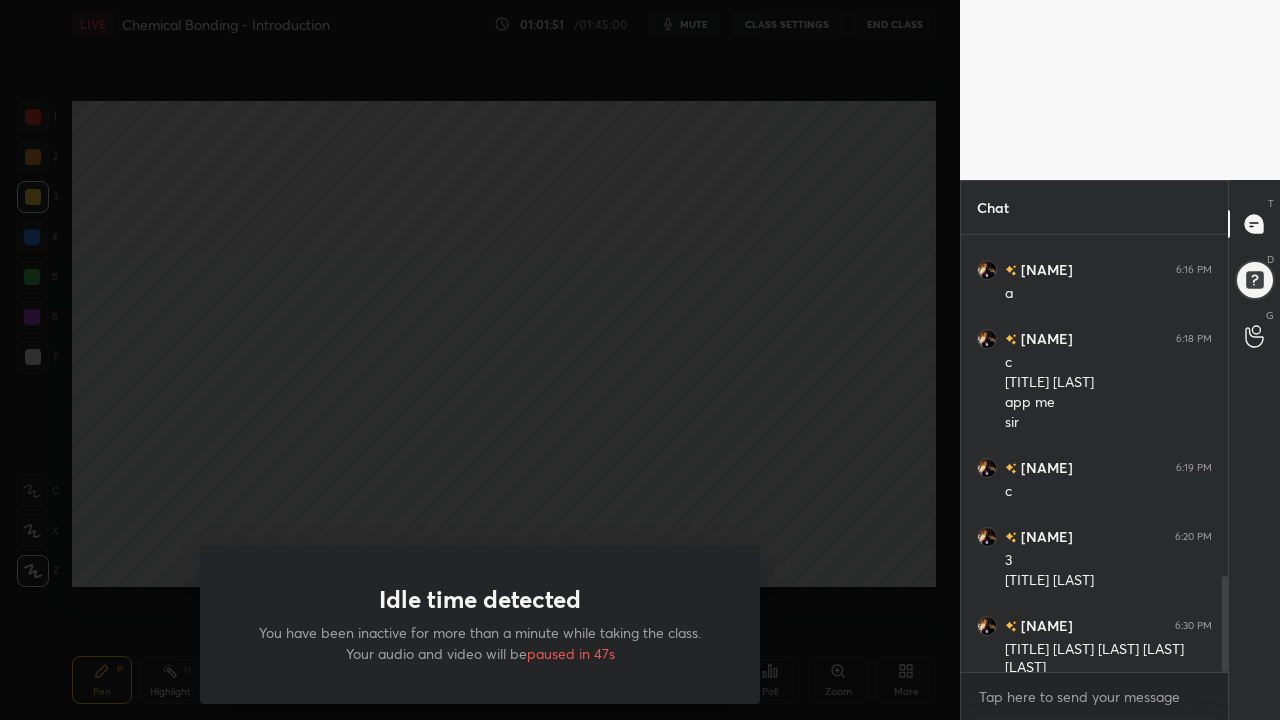 click on "Idle time detected You have been inactive for more than a minute while taking the class. Your audio and video will be  paused in 47s" at bounding box center [480, 360] 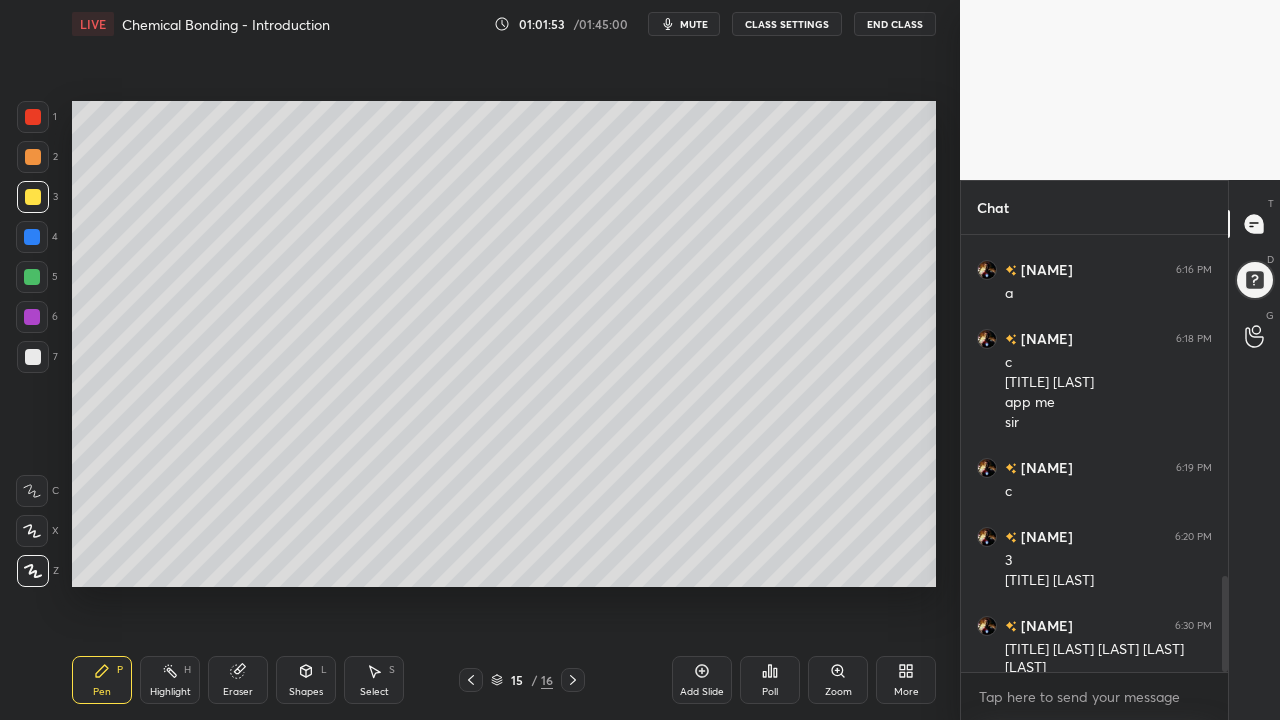 click at bounding box center (33, 357) 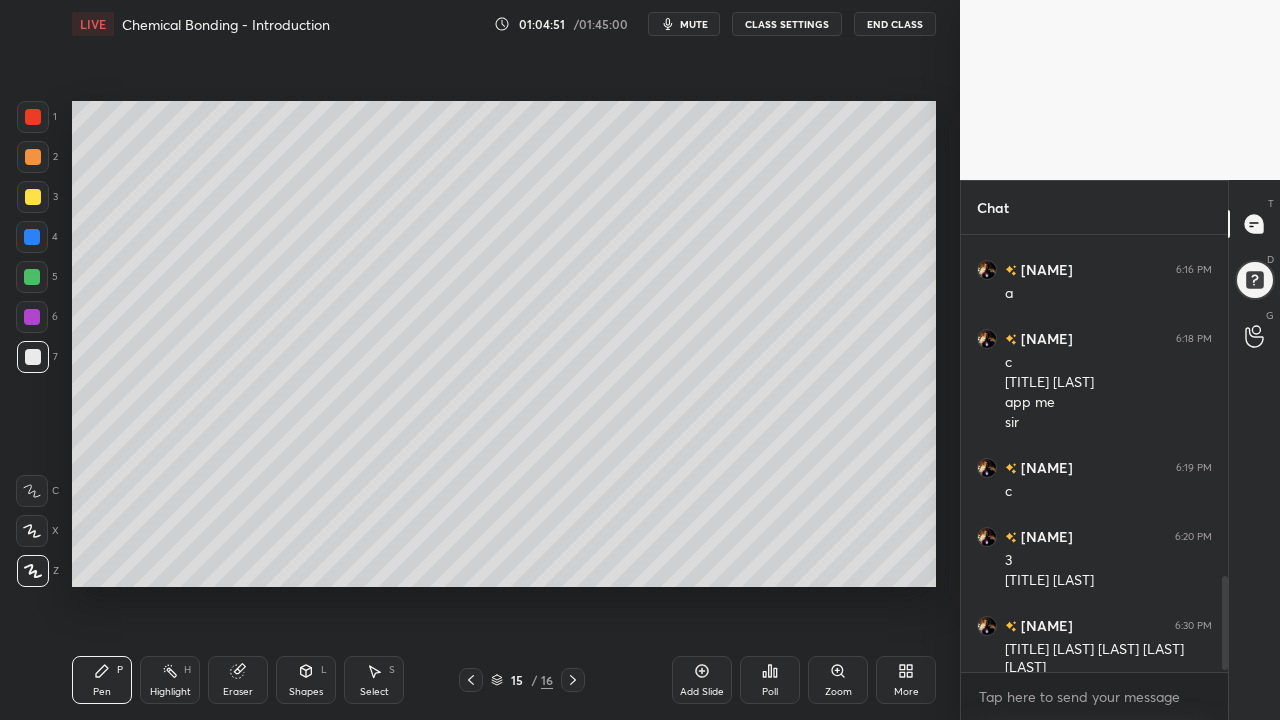 scroll, scrollTop: 1611, scrollLeft: 0, axis: vertical 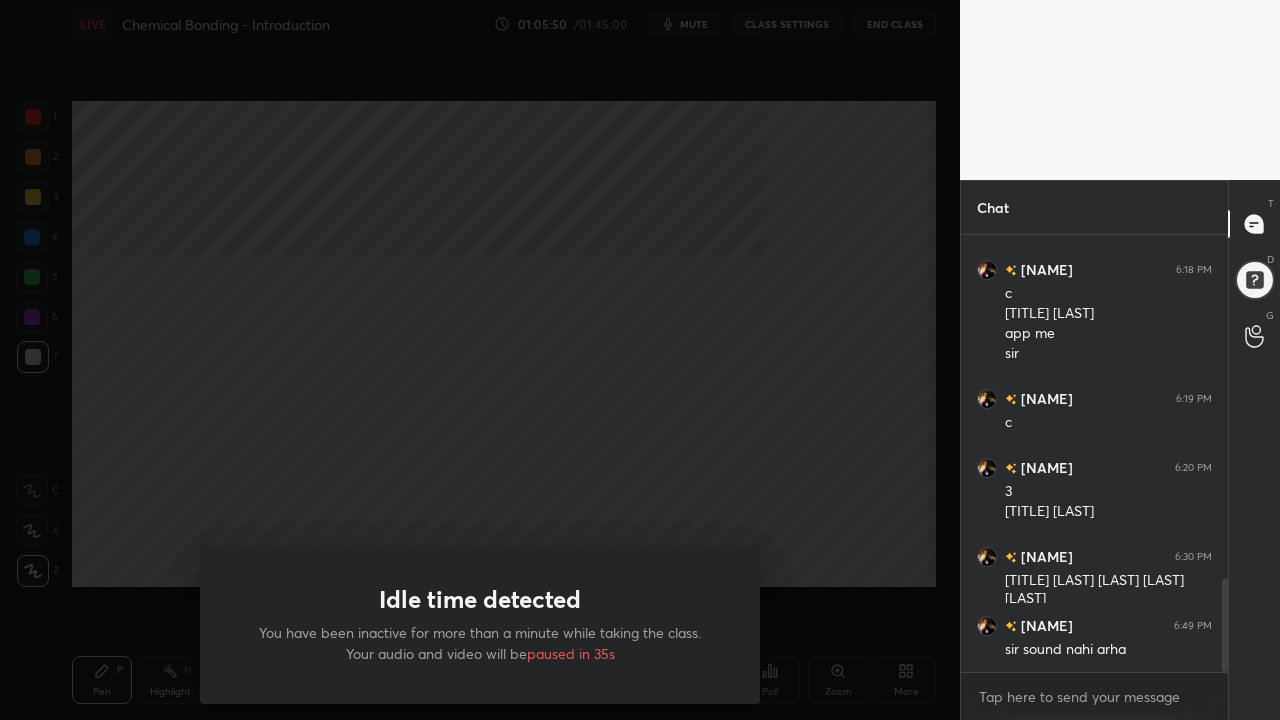 click on "Idle time detected You have been inactive for more than a minute while taking the class. Your audio and video will be  paused in 35s" at bounding box center (480, 360) 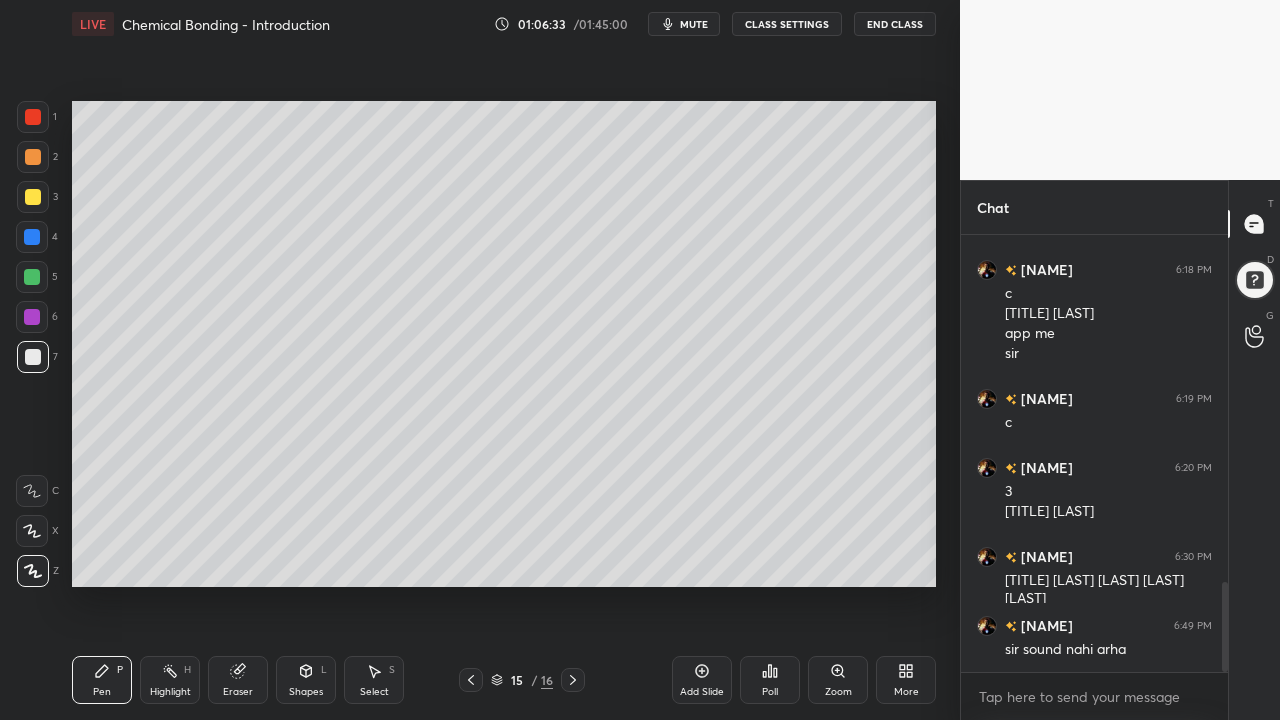 scroll, scrollTop: 1680, scrollLeft: 0, axis: vertical 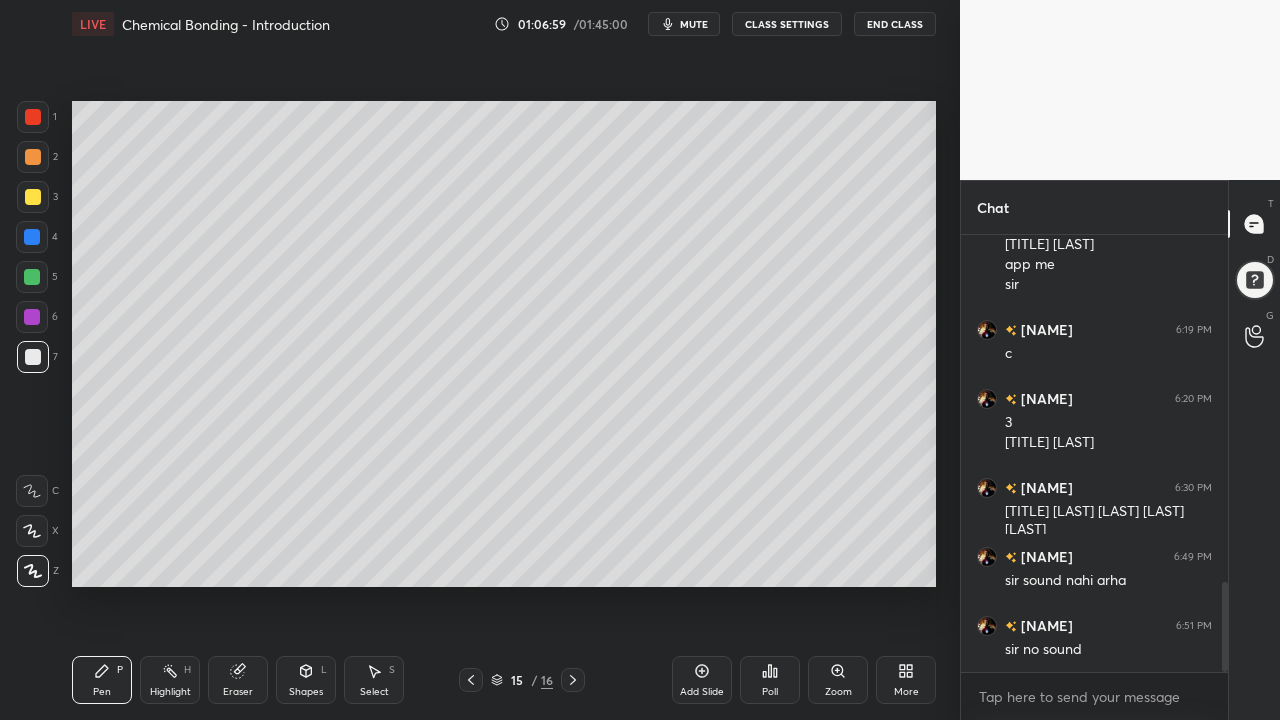 click on "Eraser" at bounding box center (238, 680) 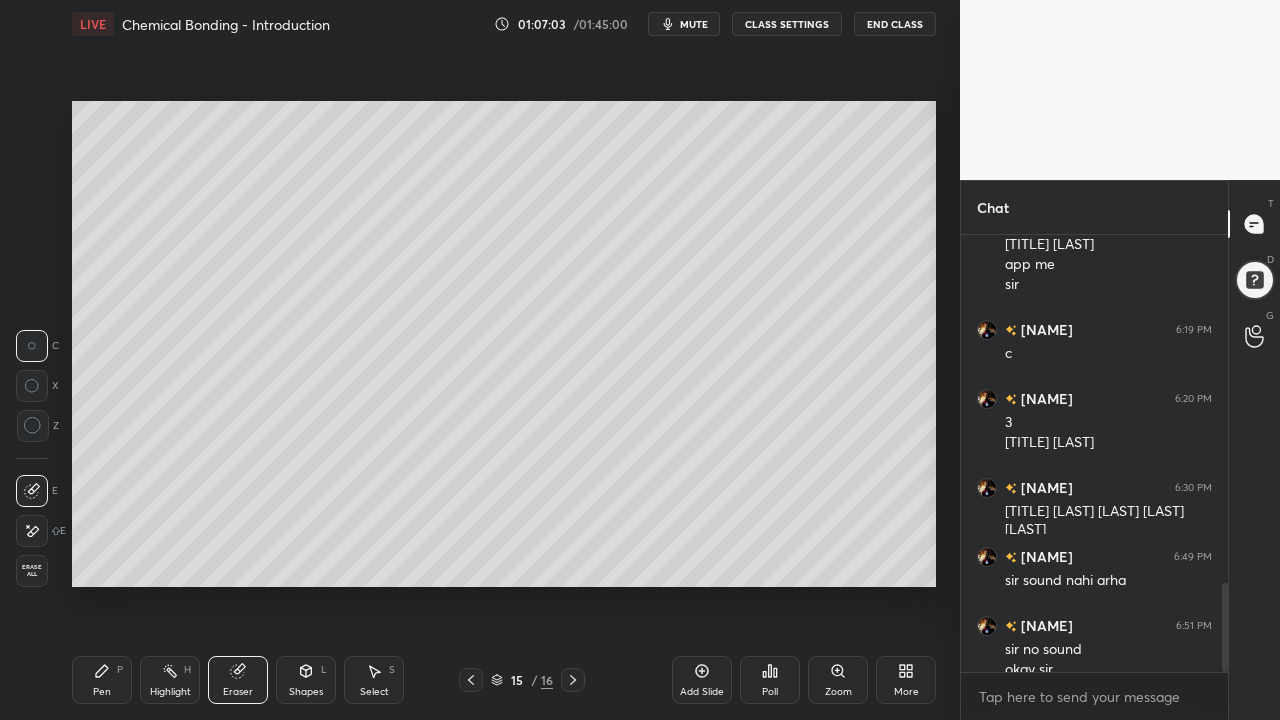 scroll, scrollTop: 1700, scrollLeft: 0, axis: vertical 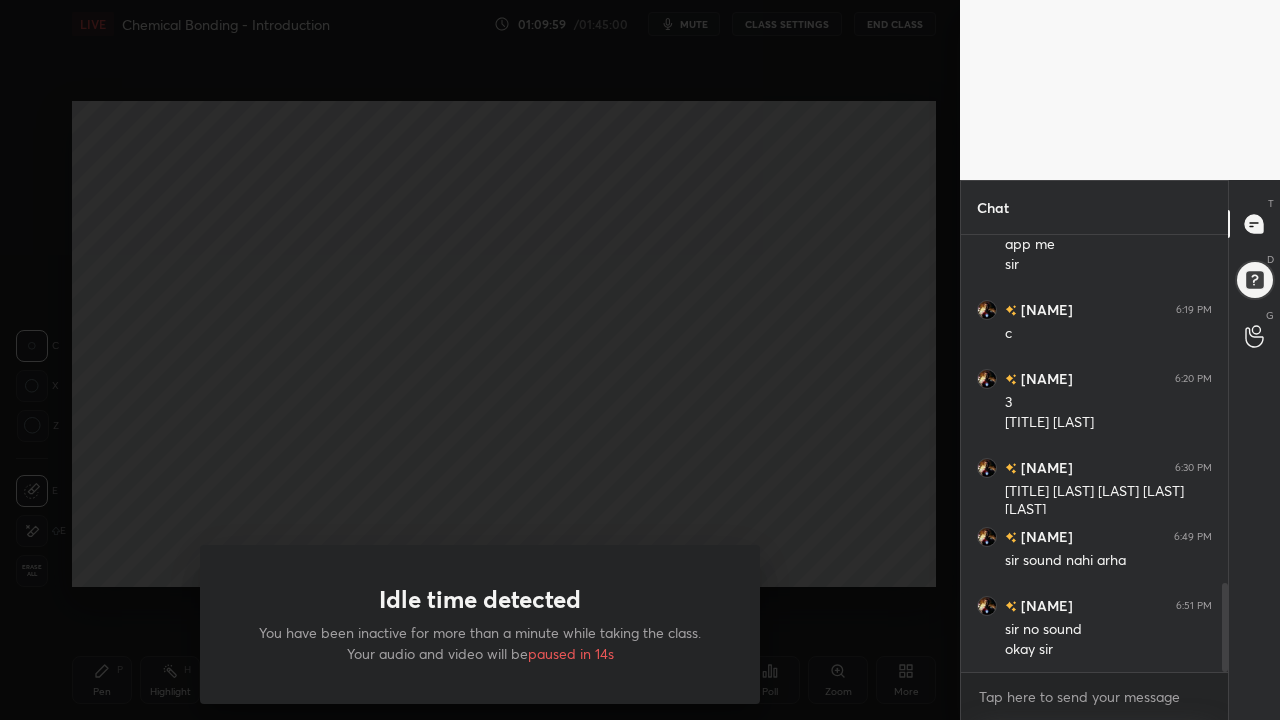 click on "Idle time detected You have been inactive for more than a minute while taking the class. Your audio and video will be  paused in 14s" at bounding box center [480, 360] 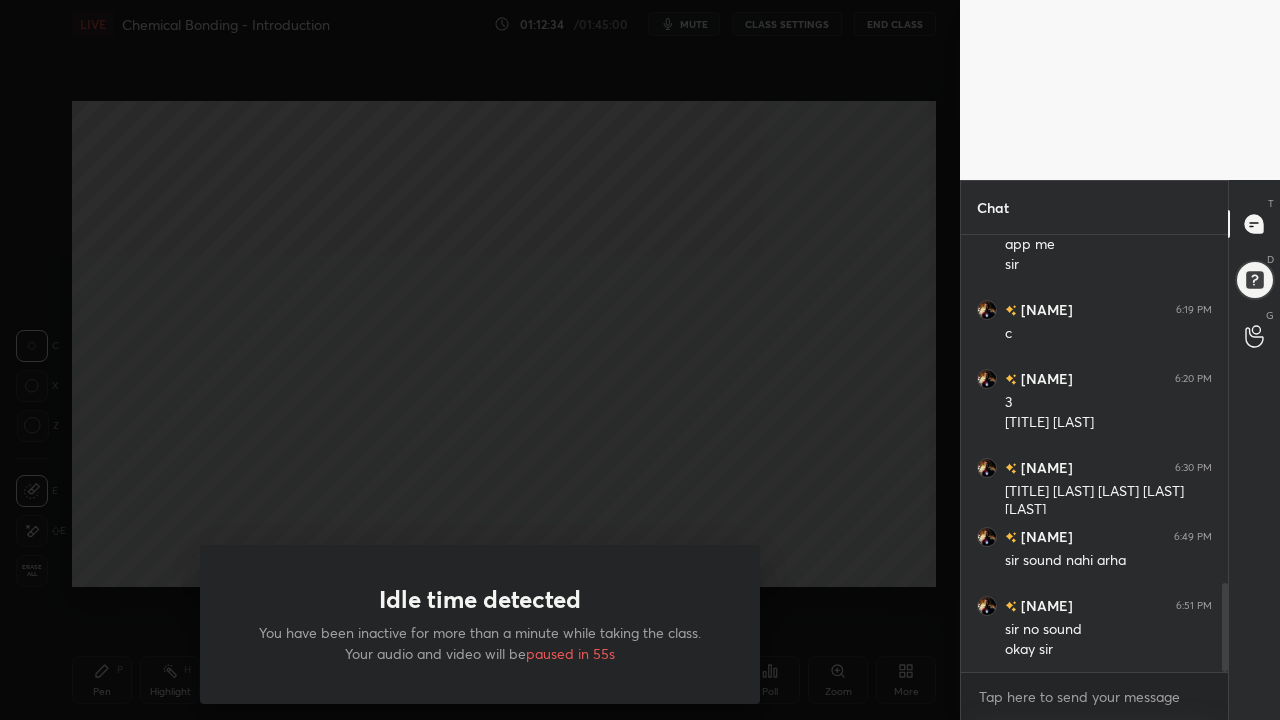click on "Idle time detected You have been inactive for more than a minute while taking the class. Your audio and video will be  paused in 55s" at bounding box center (480, 360) 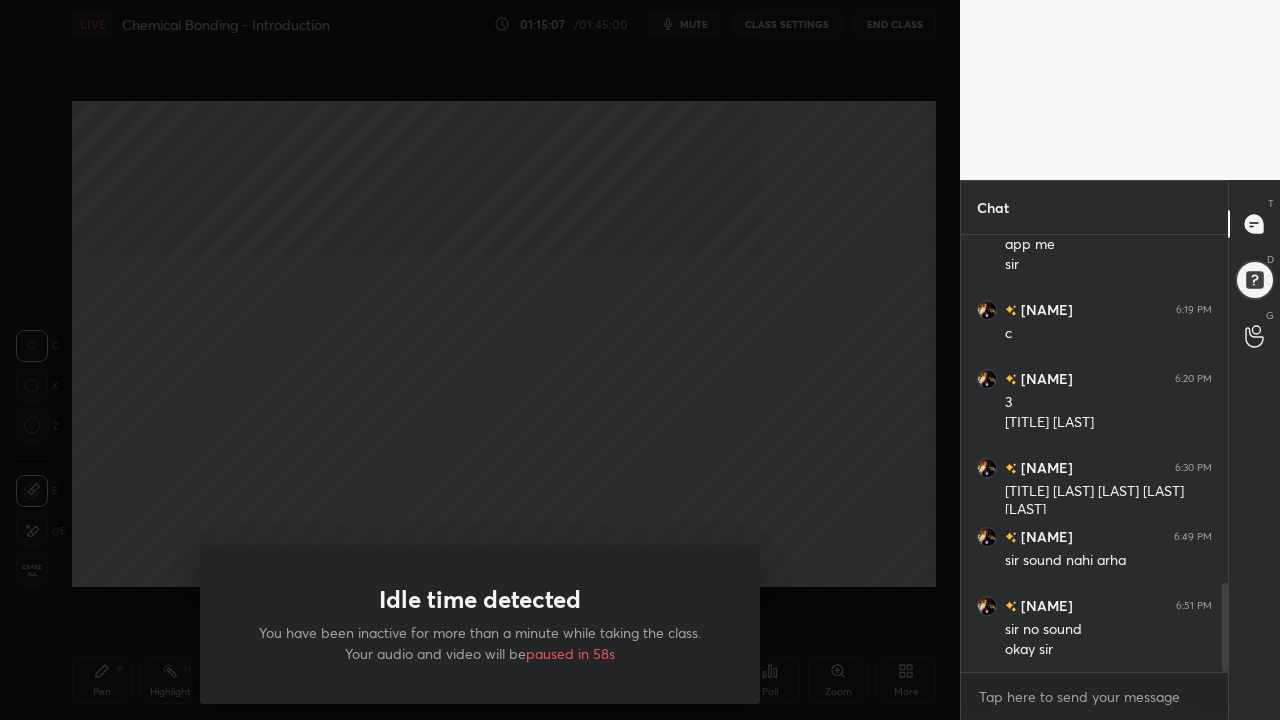 click on "Idle time detected You have been inactive for more than a minute while taking the class. Your audio and video will be  paused in 58s" at bounding box center [480, 360] 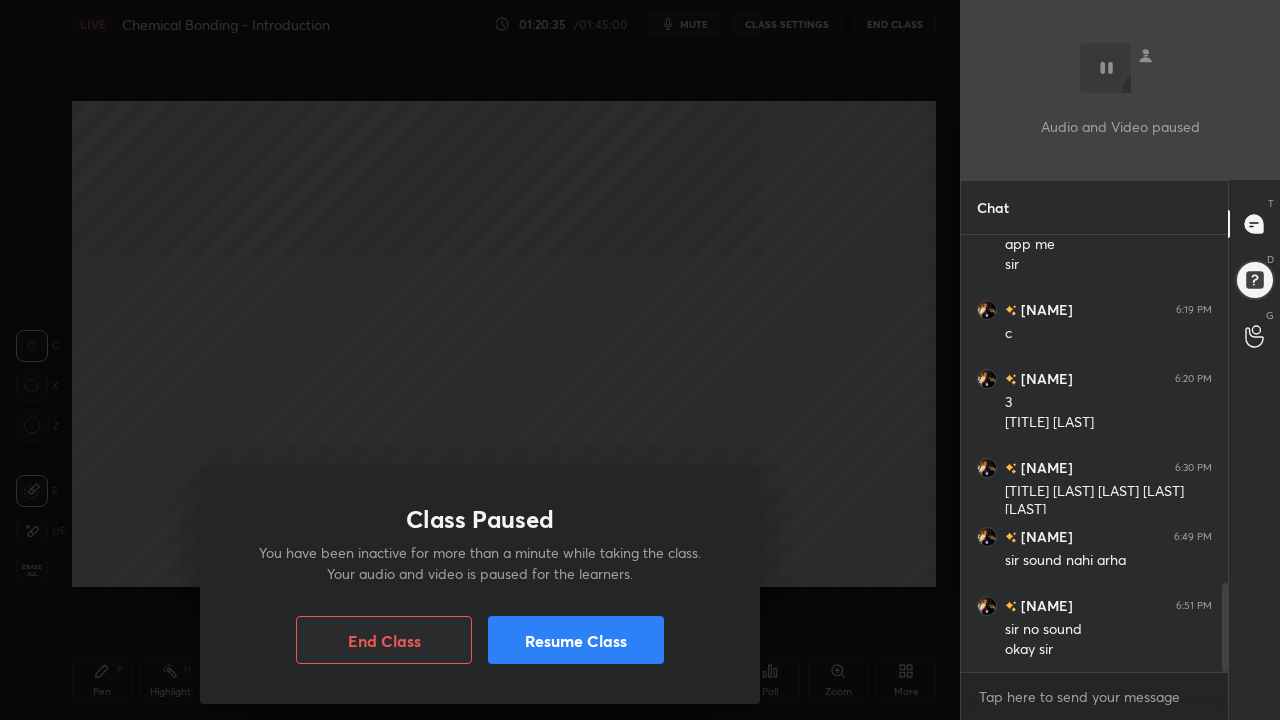 click on "Class Paused You have been inactive for more than a minute while taking the class. Your audio and video is paused for the learners. End Class Resume Class" at bounding box center (480, 360) 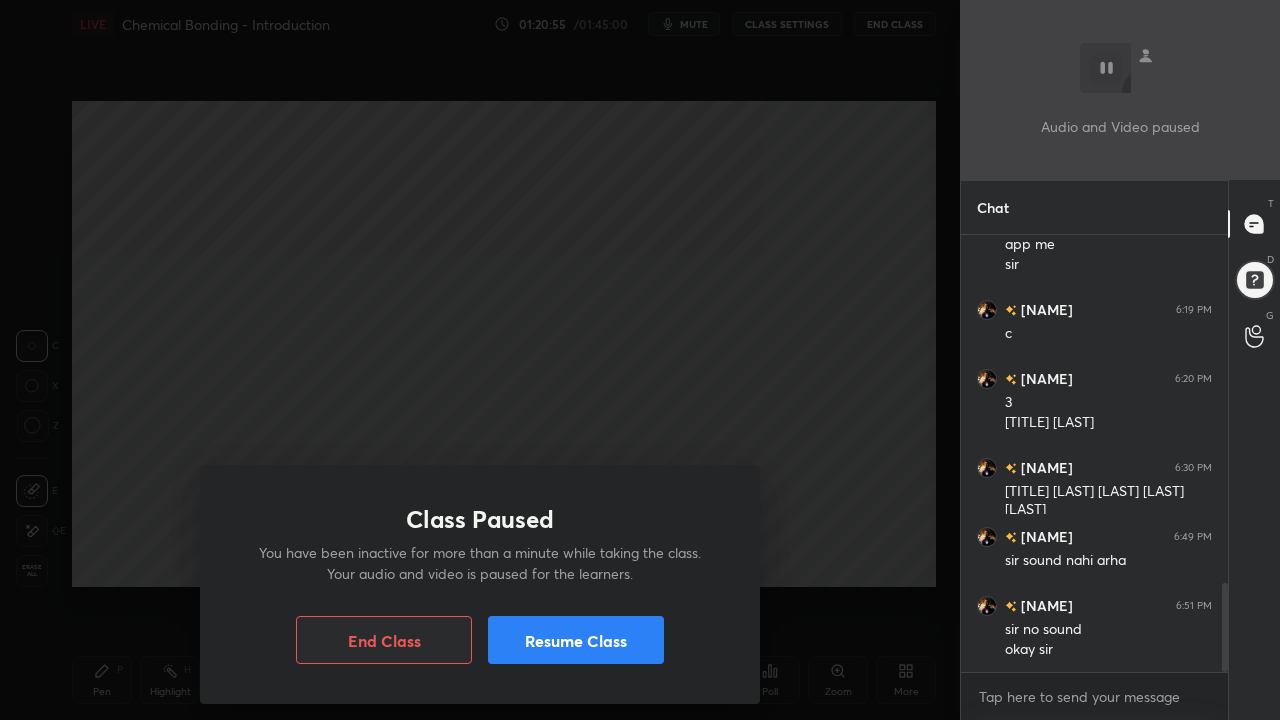 click on "Resume Class" at bounding box center (576, 640) 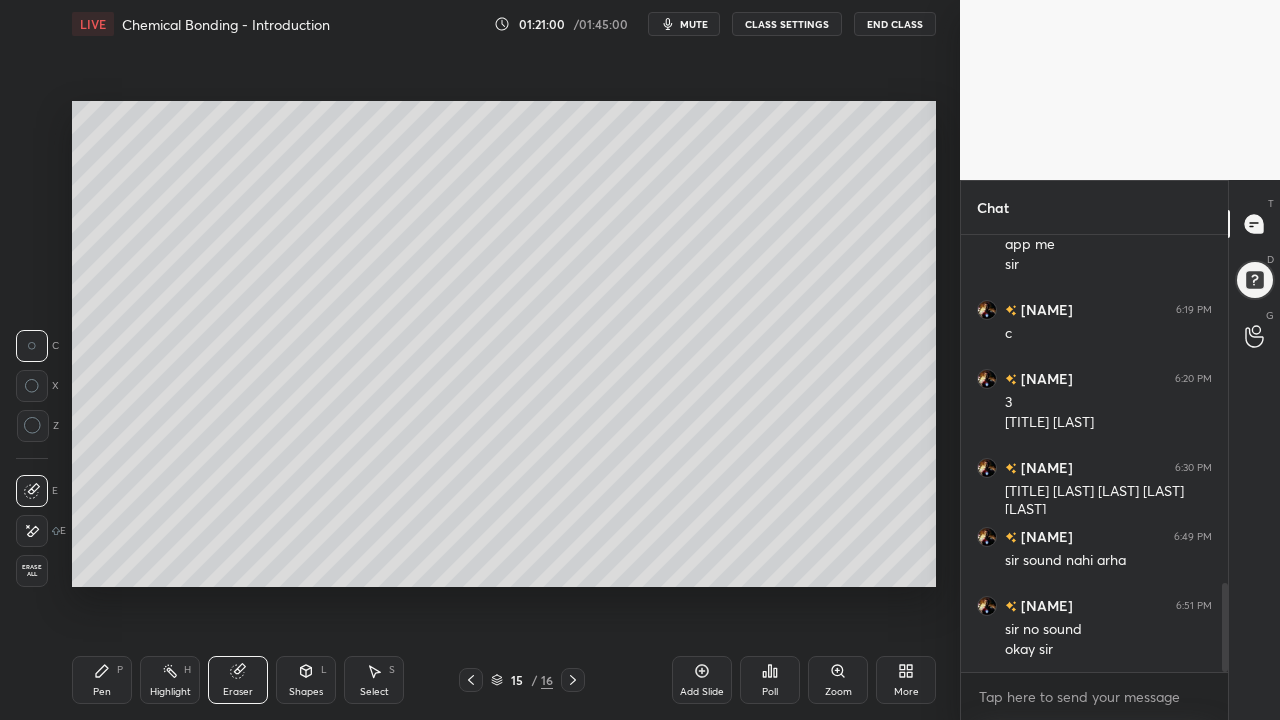 click 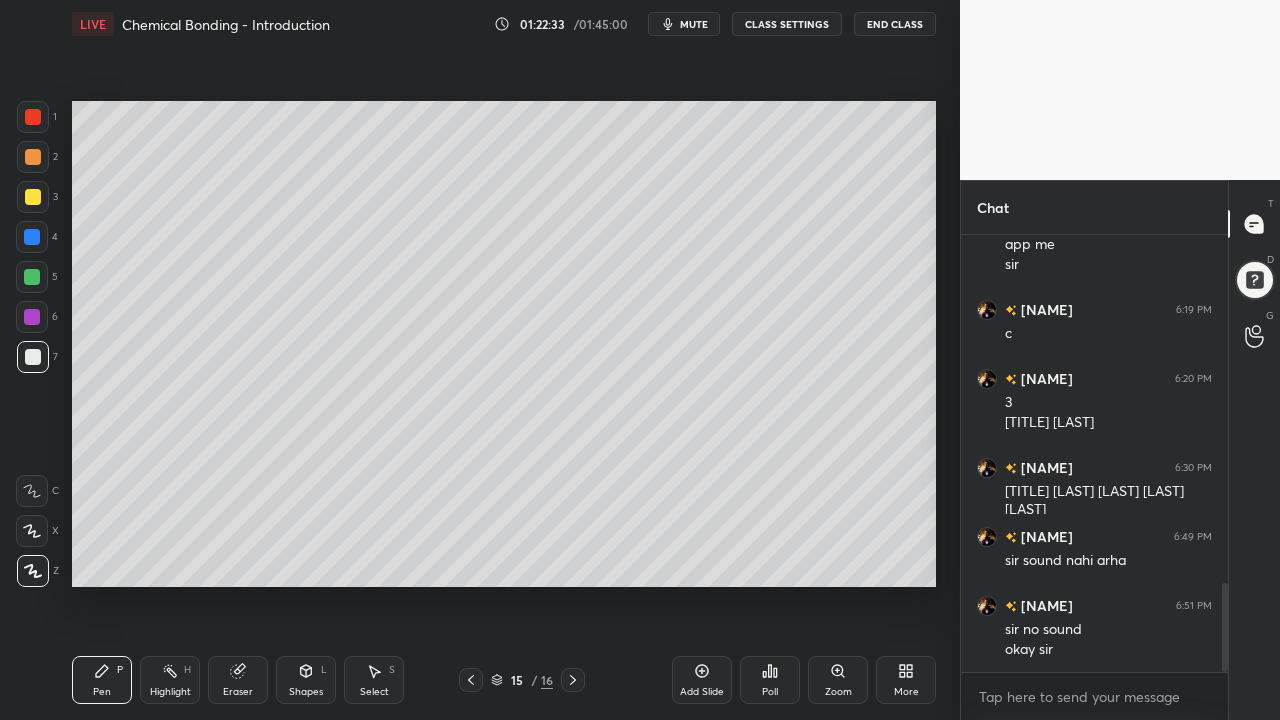 click 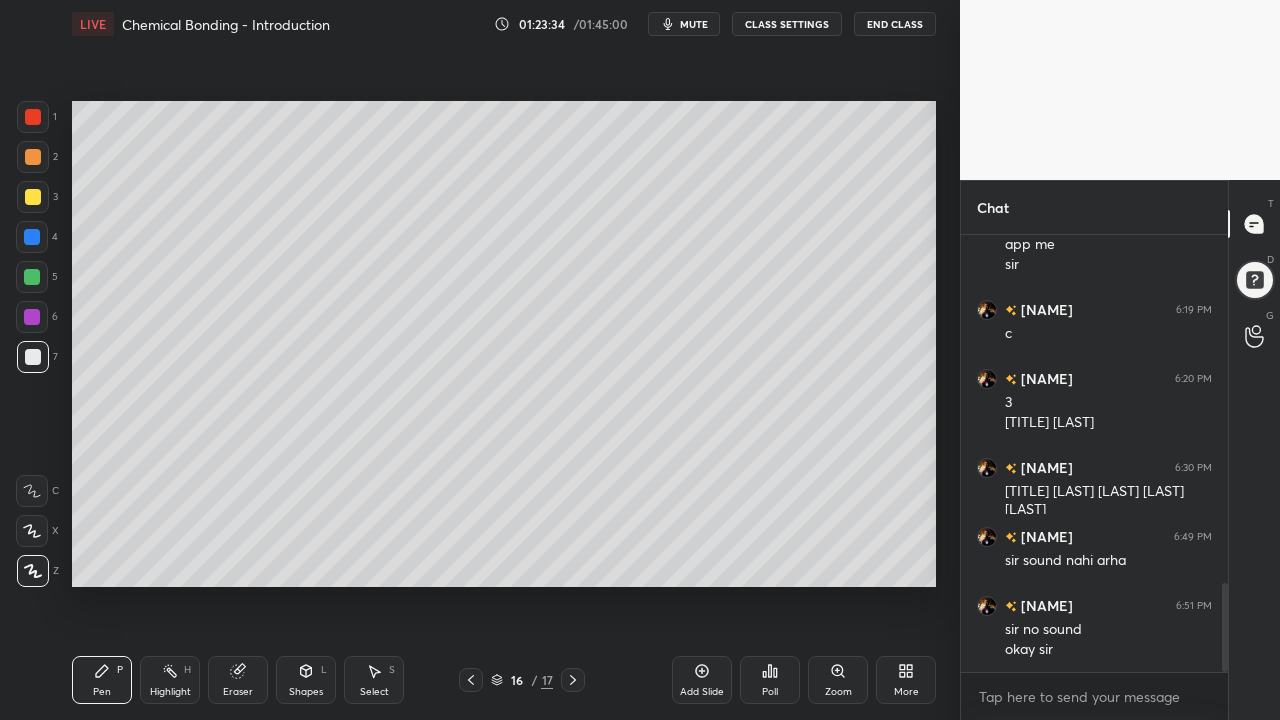 click on "Add Slide" at bounding box center [702, 680] 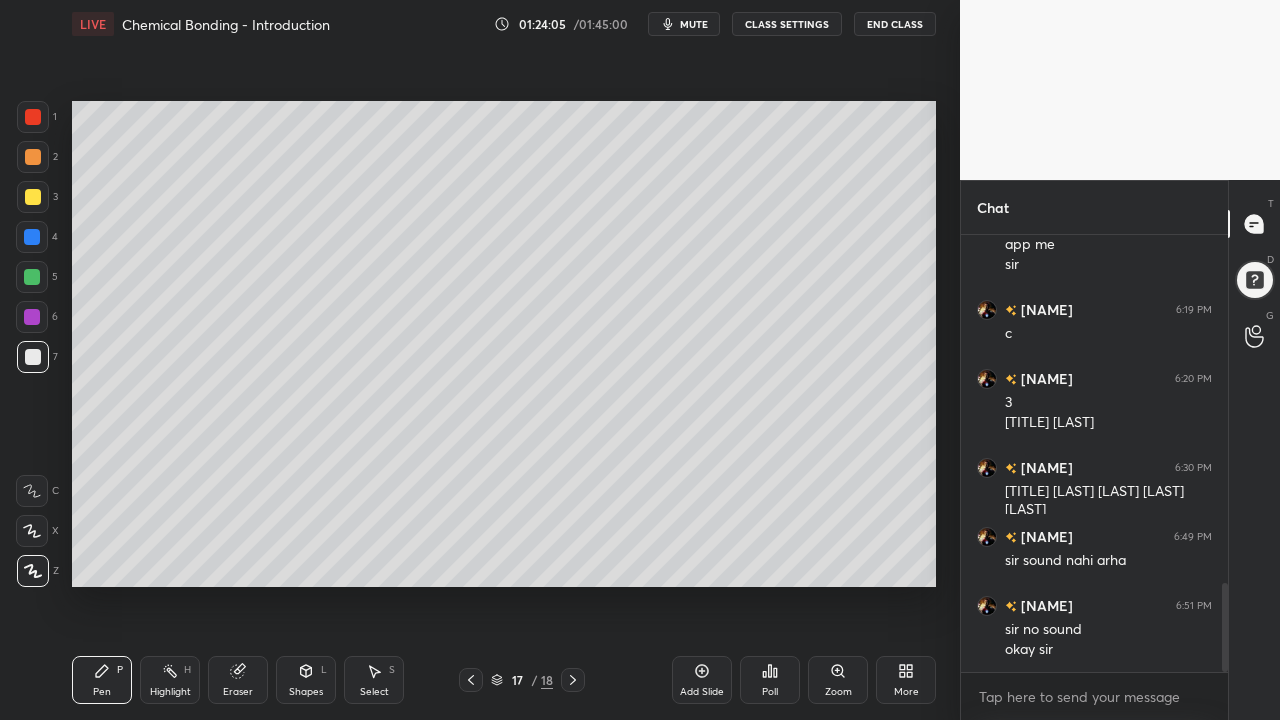 click on "Add Slide" at bounding box center [702, 692] 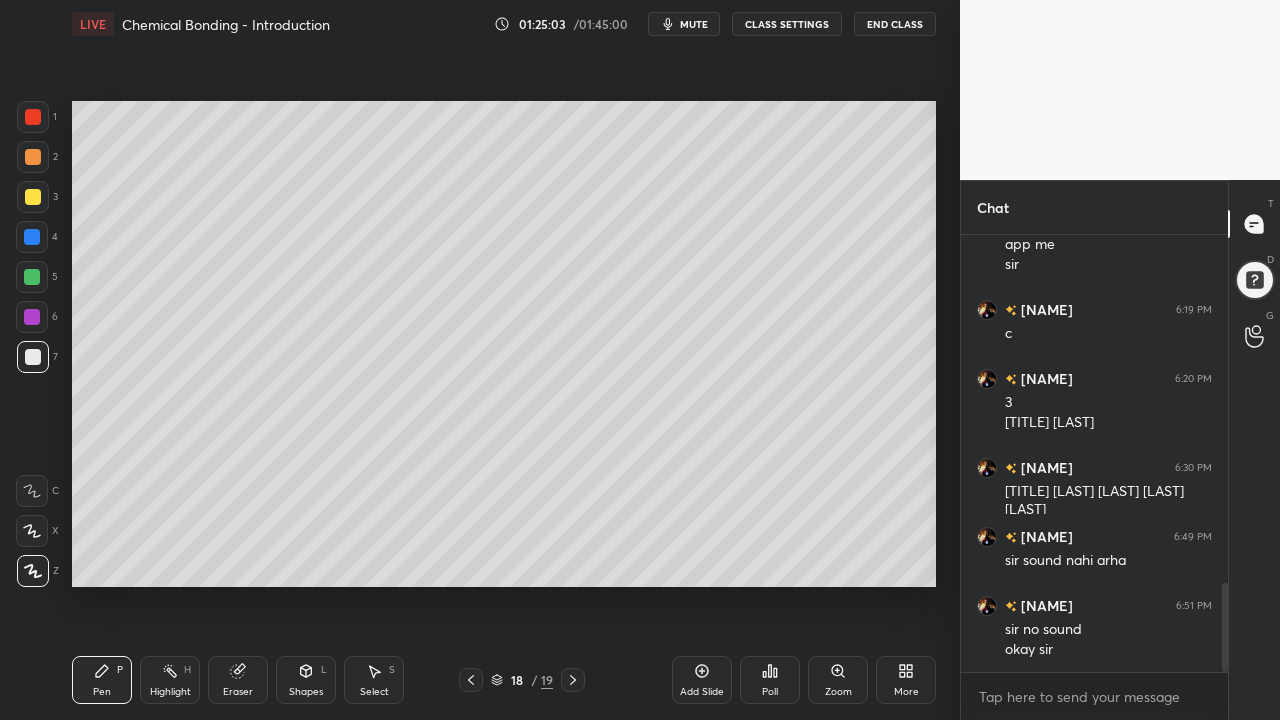 click 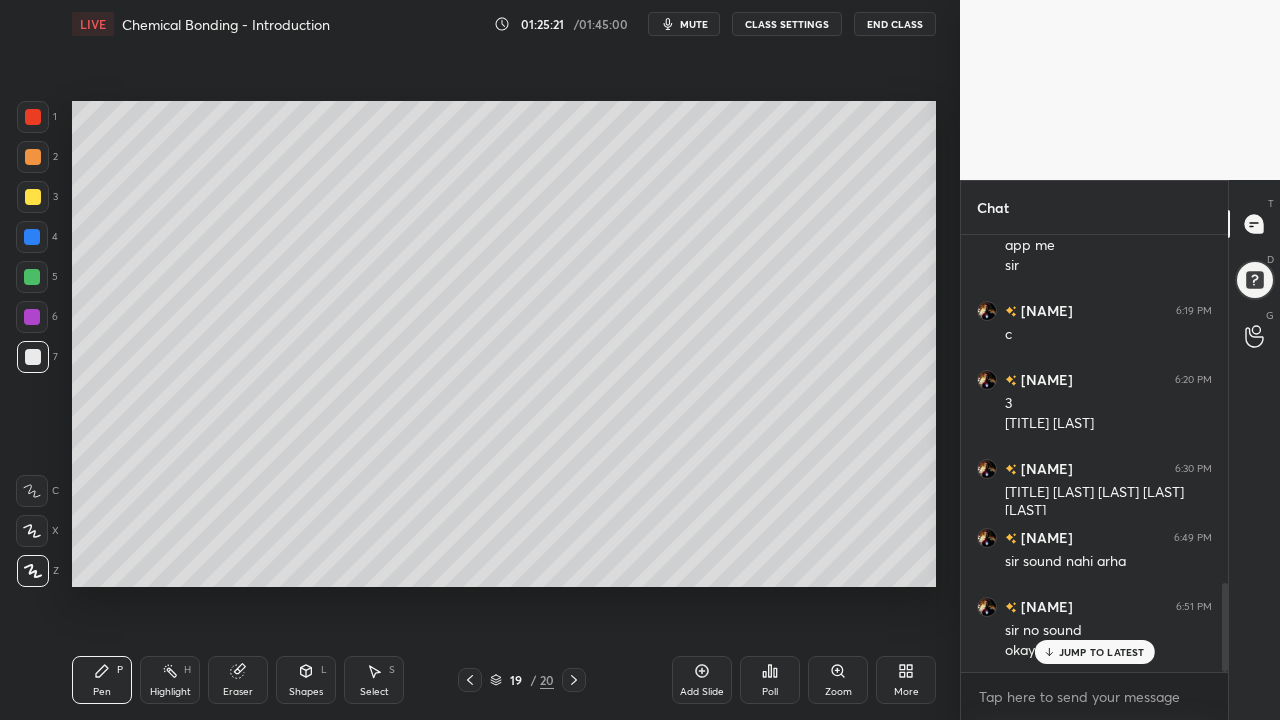 scroll, scrollTop: 1700, scrollLeft: 0, axis: vertical 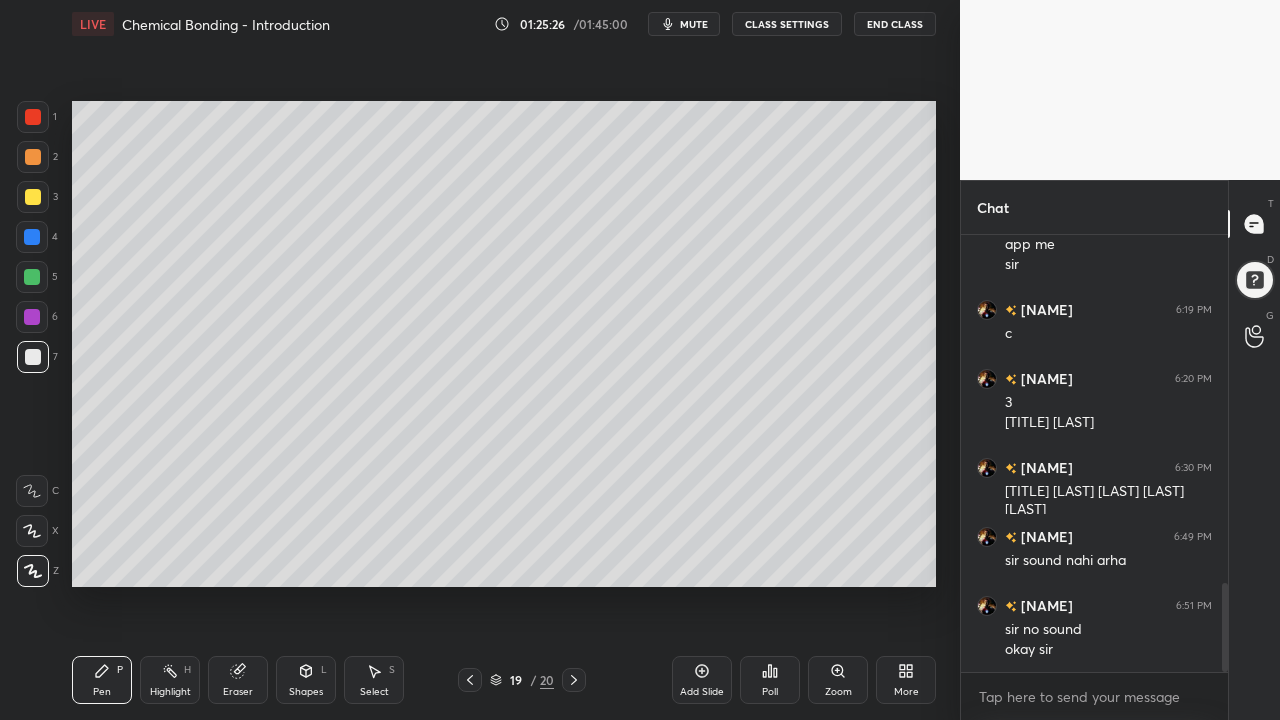 click on "Add Slide" at bounding box center [702, 680] 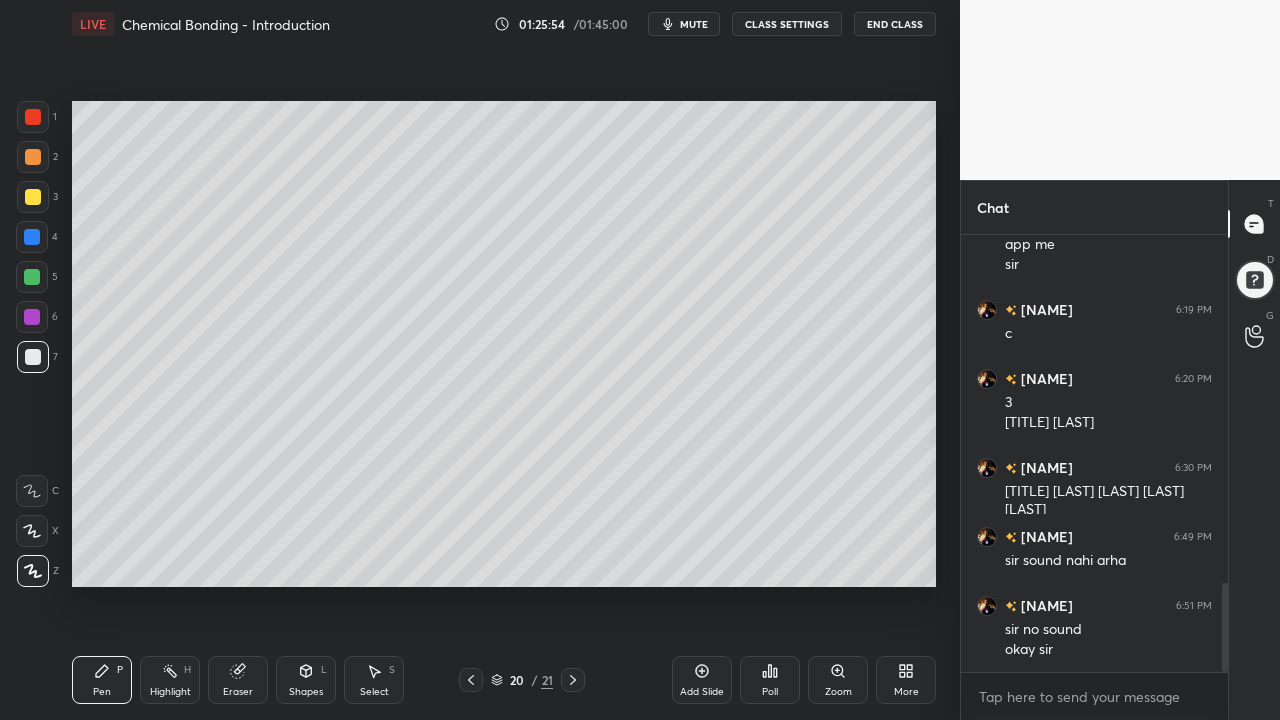 click on "Eraser" at bounding box center (238, 680) 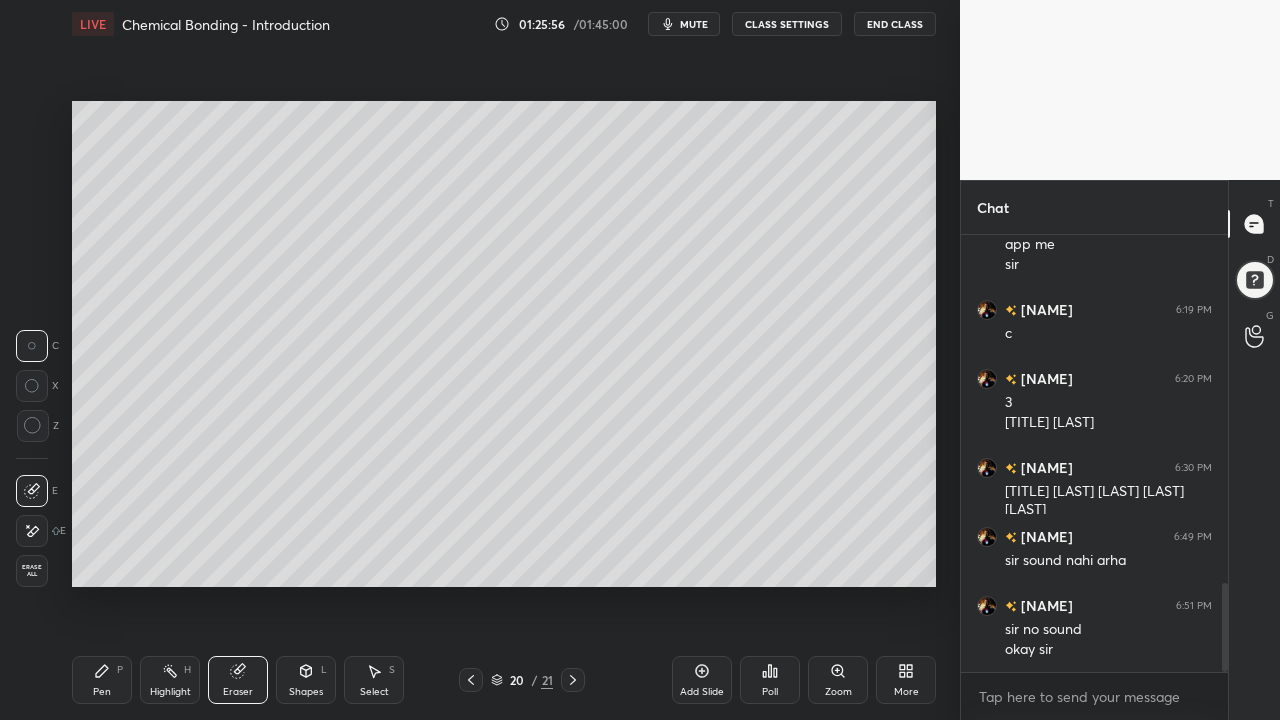 click on "Pen" at bounding box center (102, 692) 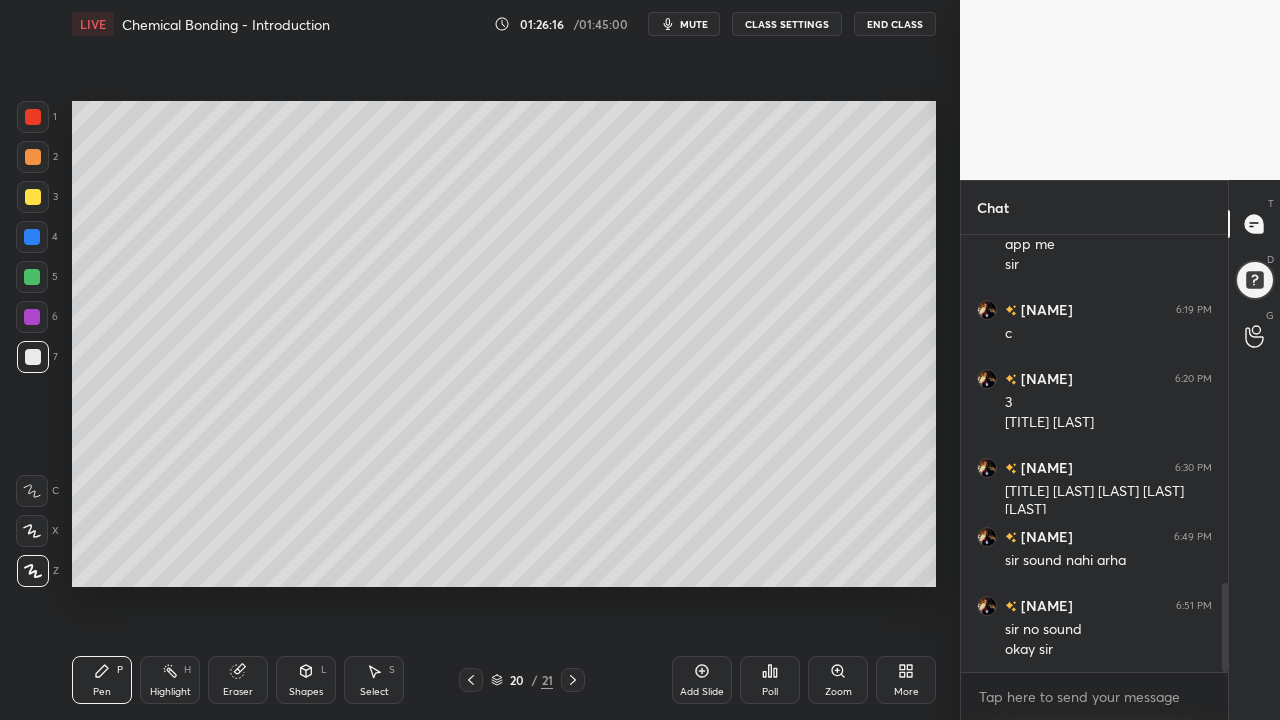 click on "Add Slide" at bounding box center [702, 680] 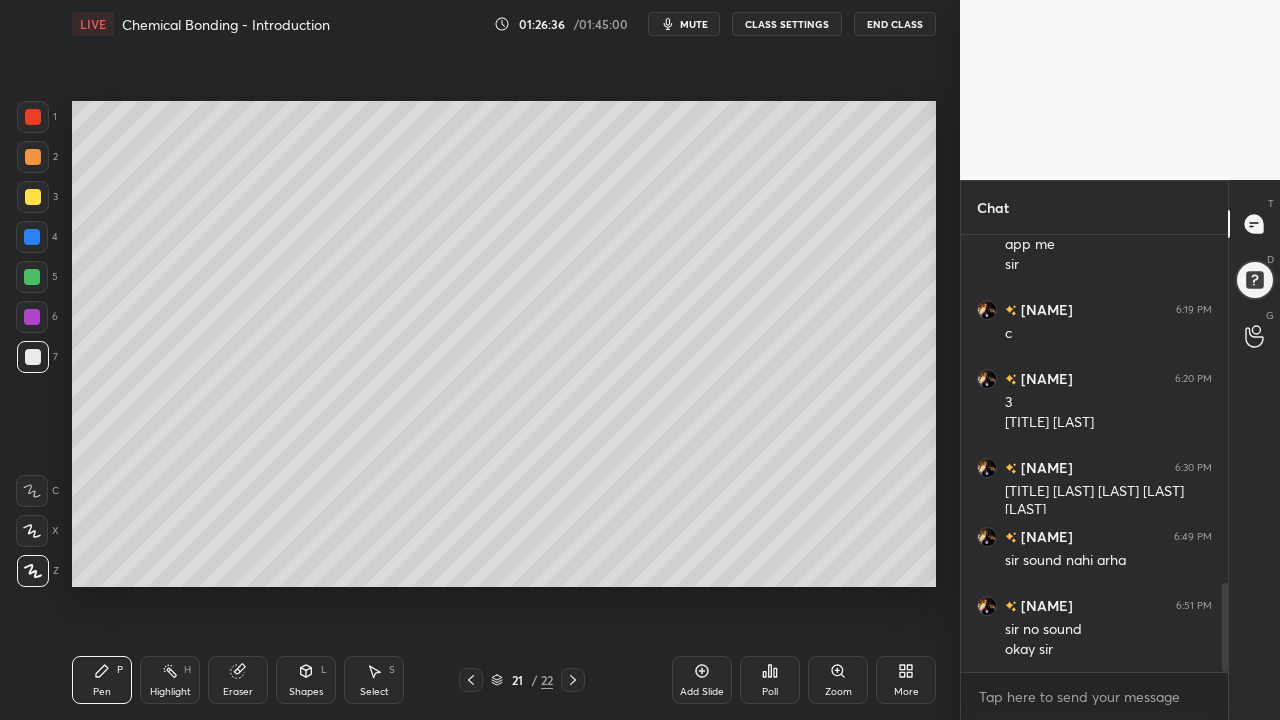 click on "1 2 3 4 5 6 7 C X Z C X Z E E Erase all   H H" at bounding box center [32, 344] 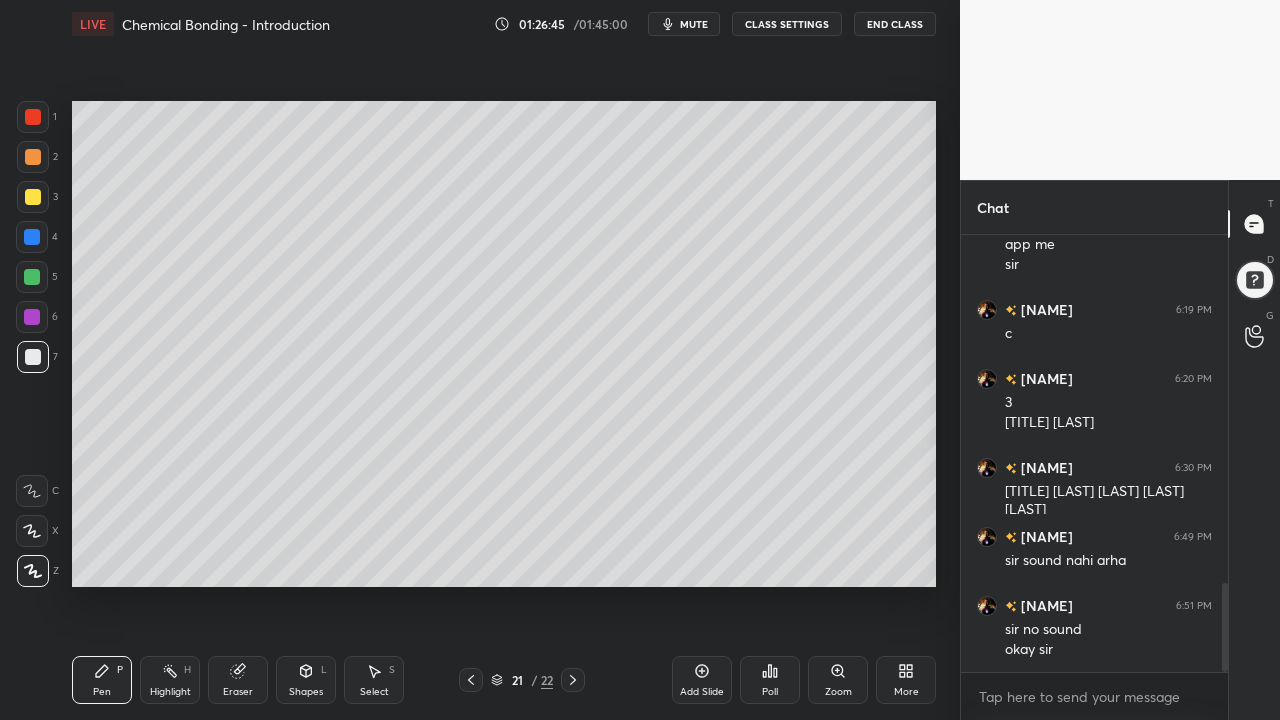 click on "1 2 3 4 5 6 7 C X Z C X Z E E Erase all   H H" at bounding box center [32, 344] 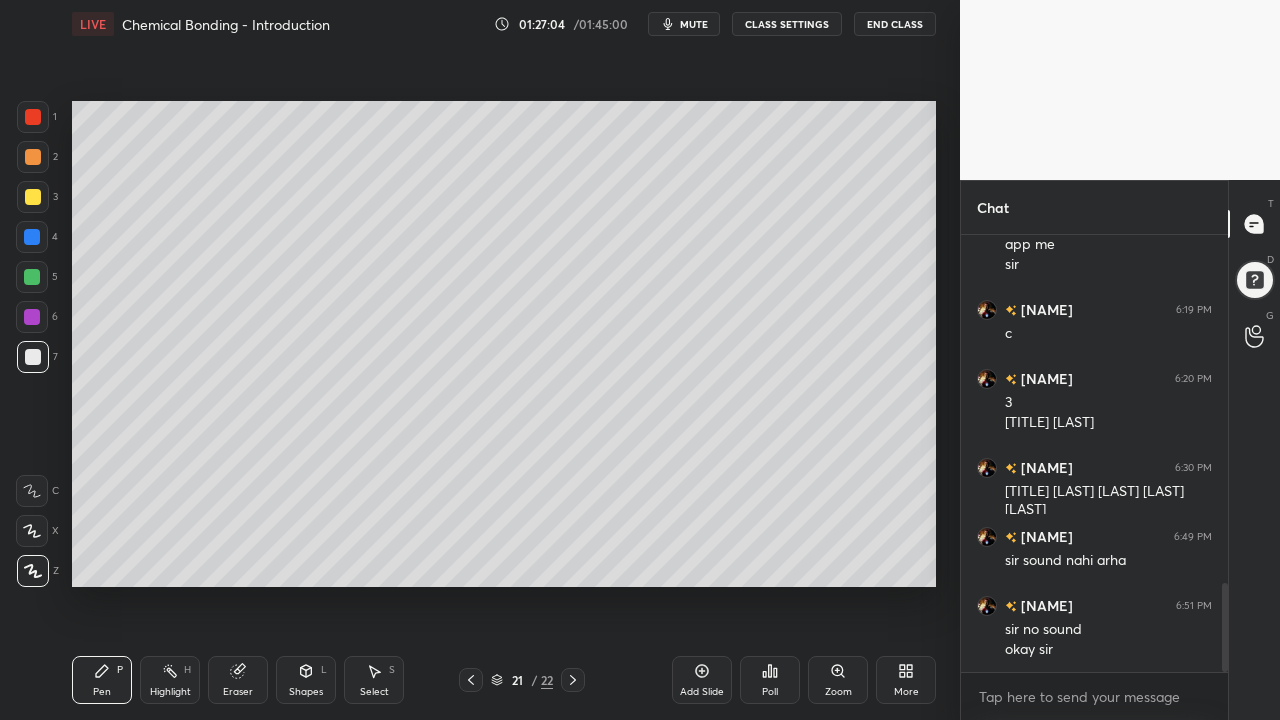 click 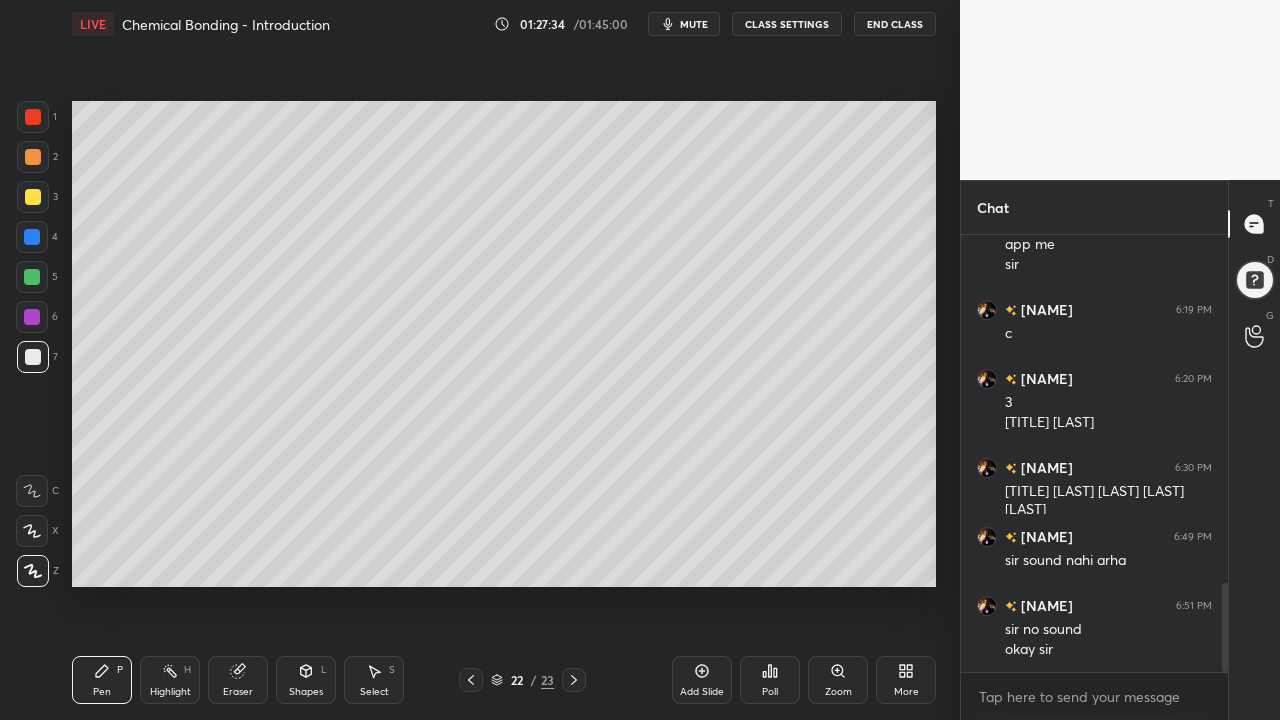 click on "Add Slide" at bounding box center (702, 680) 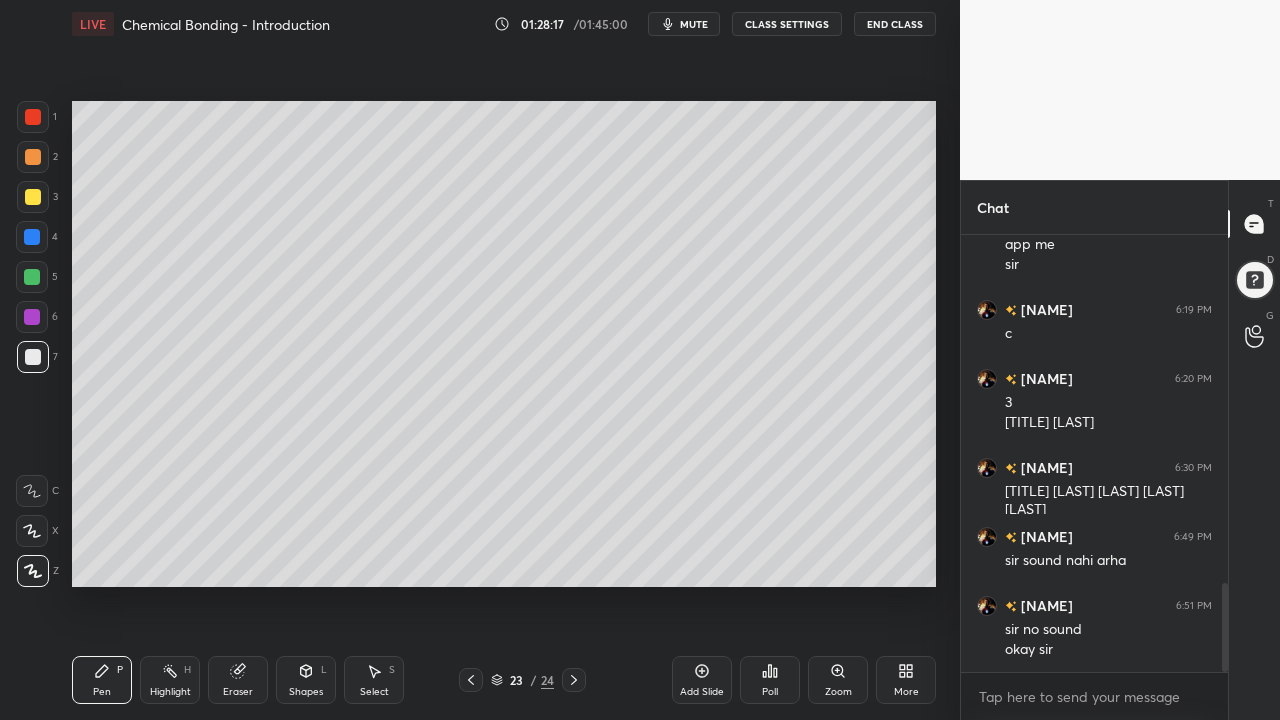 click on "Add Slide" at bounding box center (702, 692) 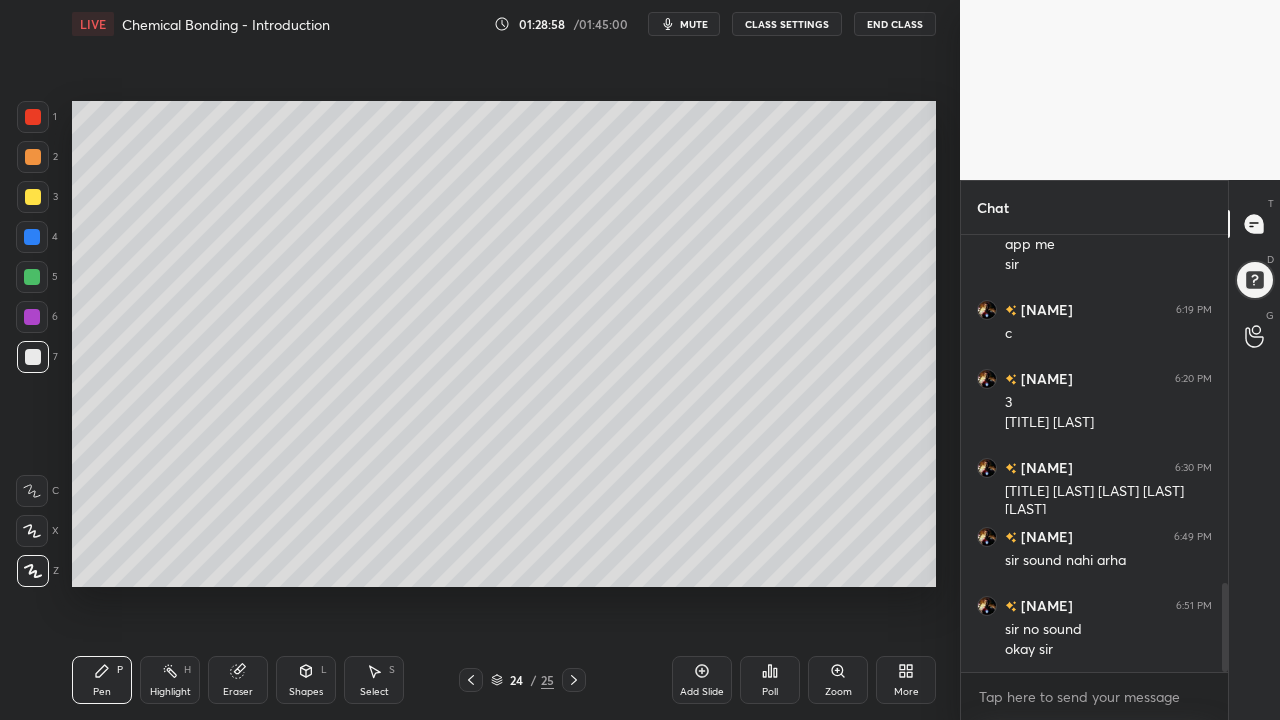 click on "End Class" at bounding box center (895, 24) 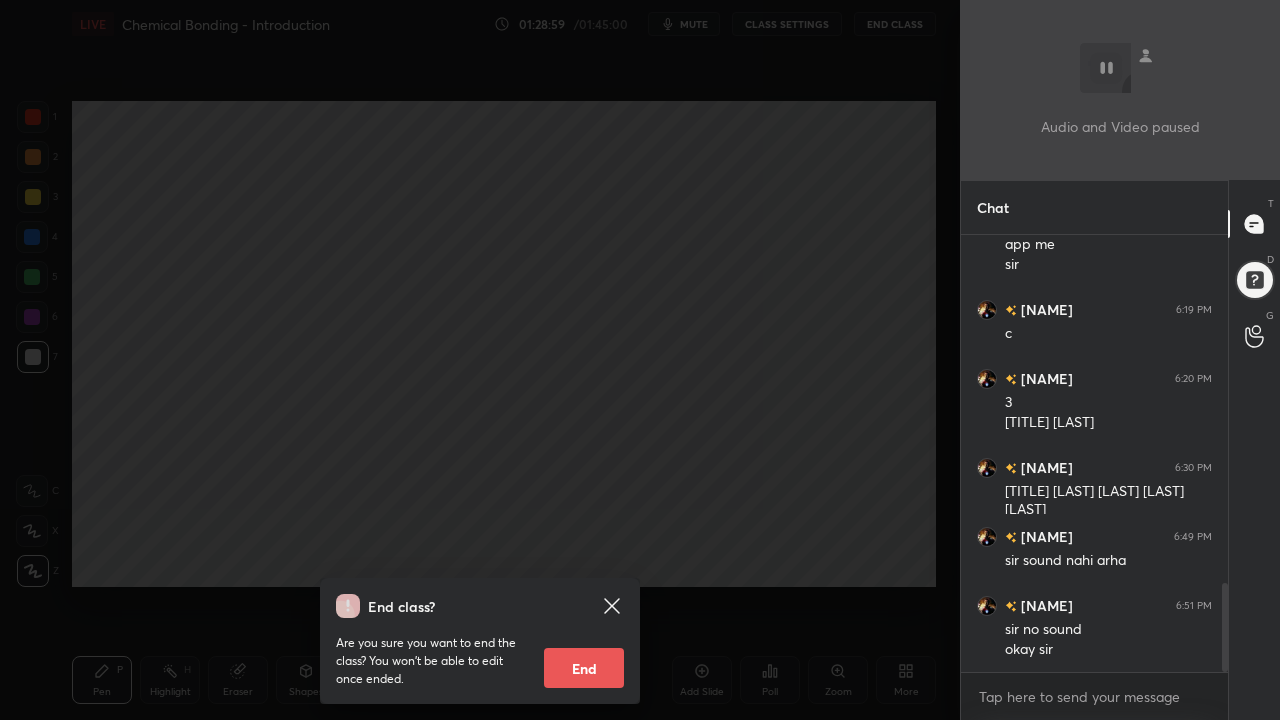 click on "End" at bounding box center (584, 668) 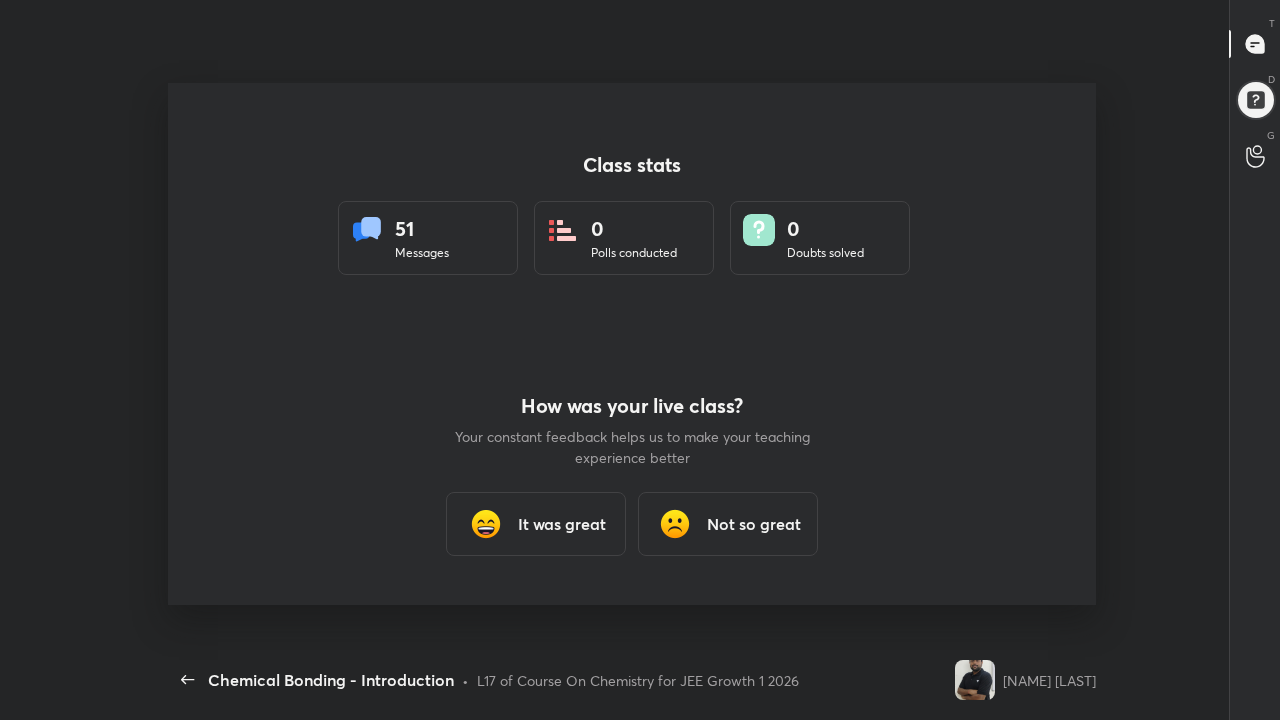 scroll, scrollTop: 99408, scrollLeft: 99049, axis: both 